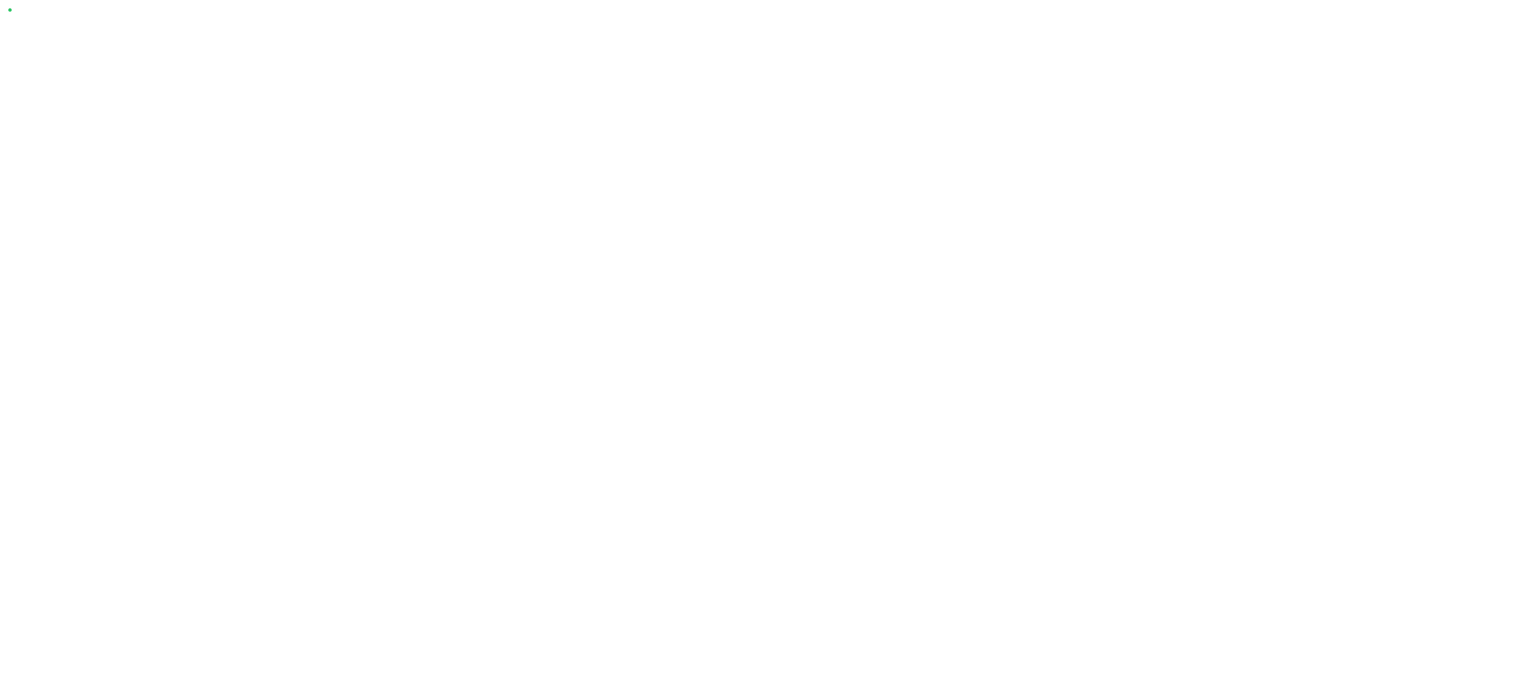 scroll, scrollTop: 0, scrollLeft: 0, axis: both 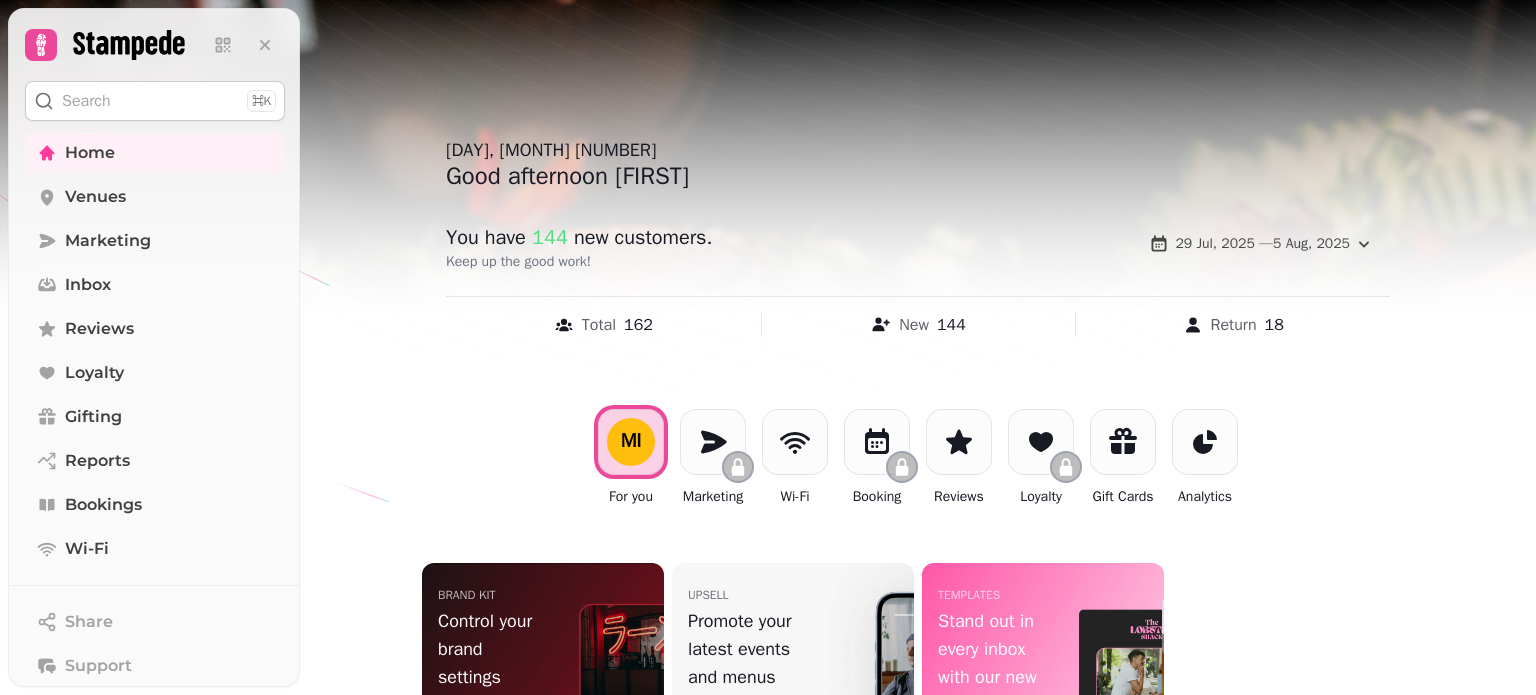 click on "Search ⌘K" at bounding box center (155, 101) 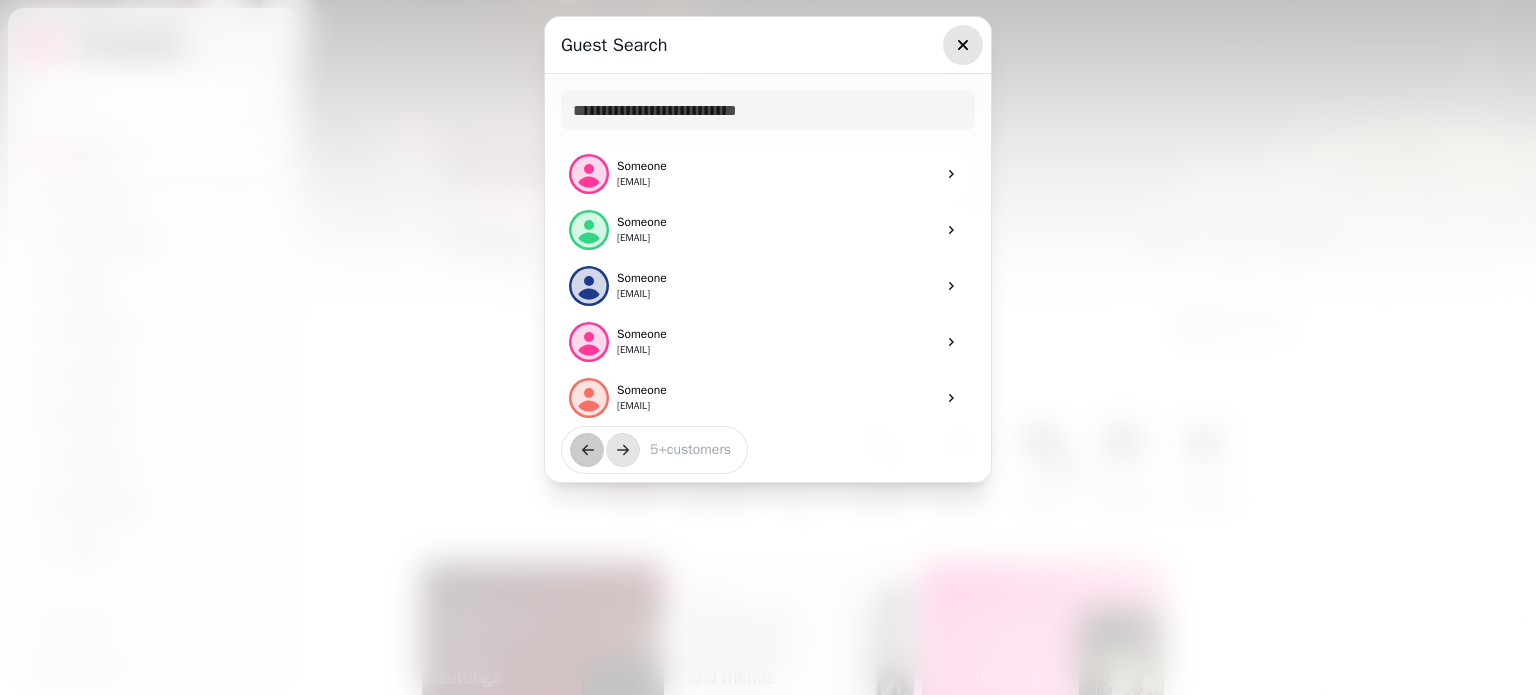 click 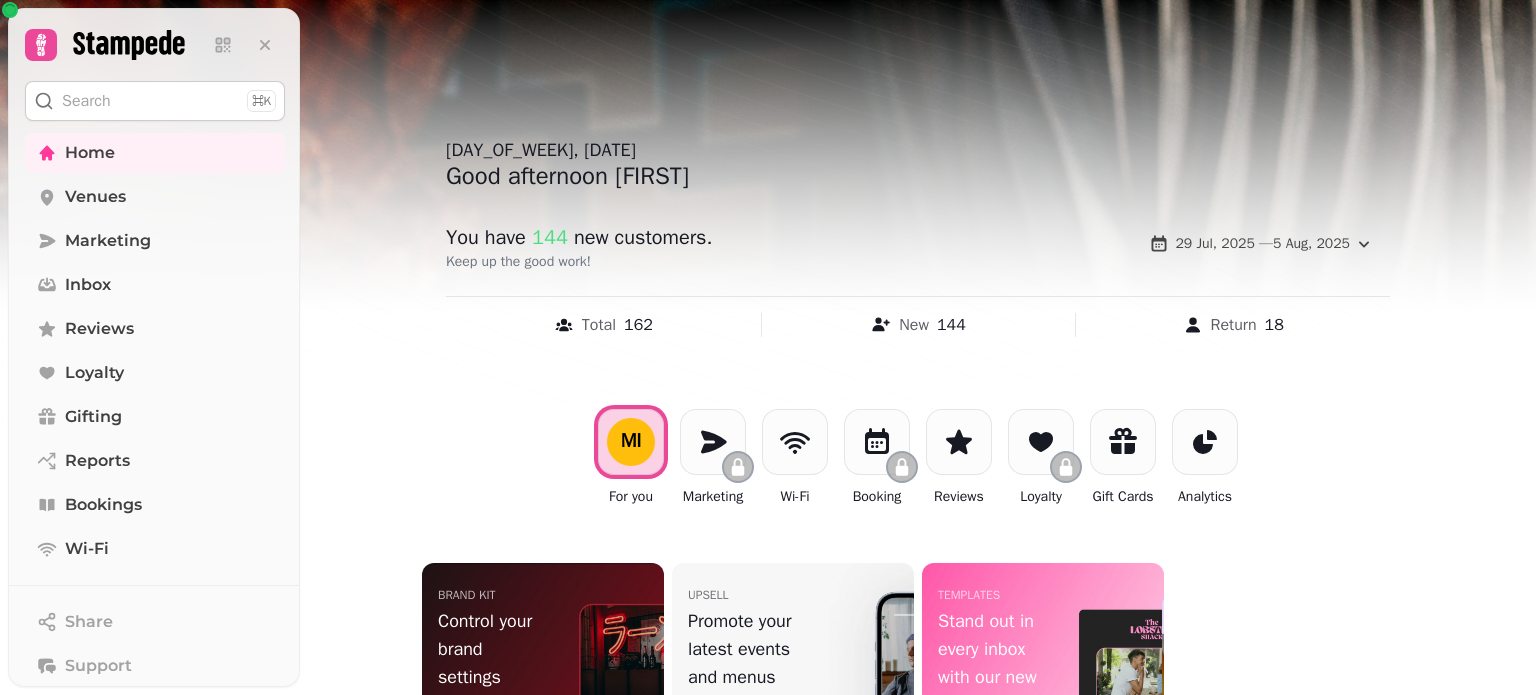 scroll, scrollTop: 0, scrollLeft: 0, axis: both 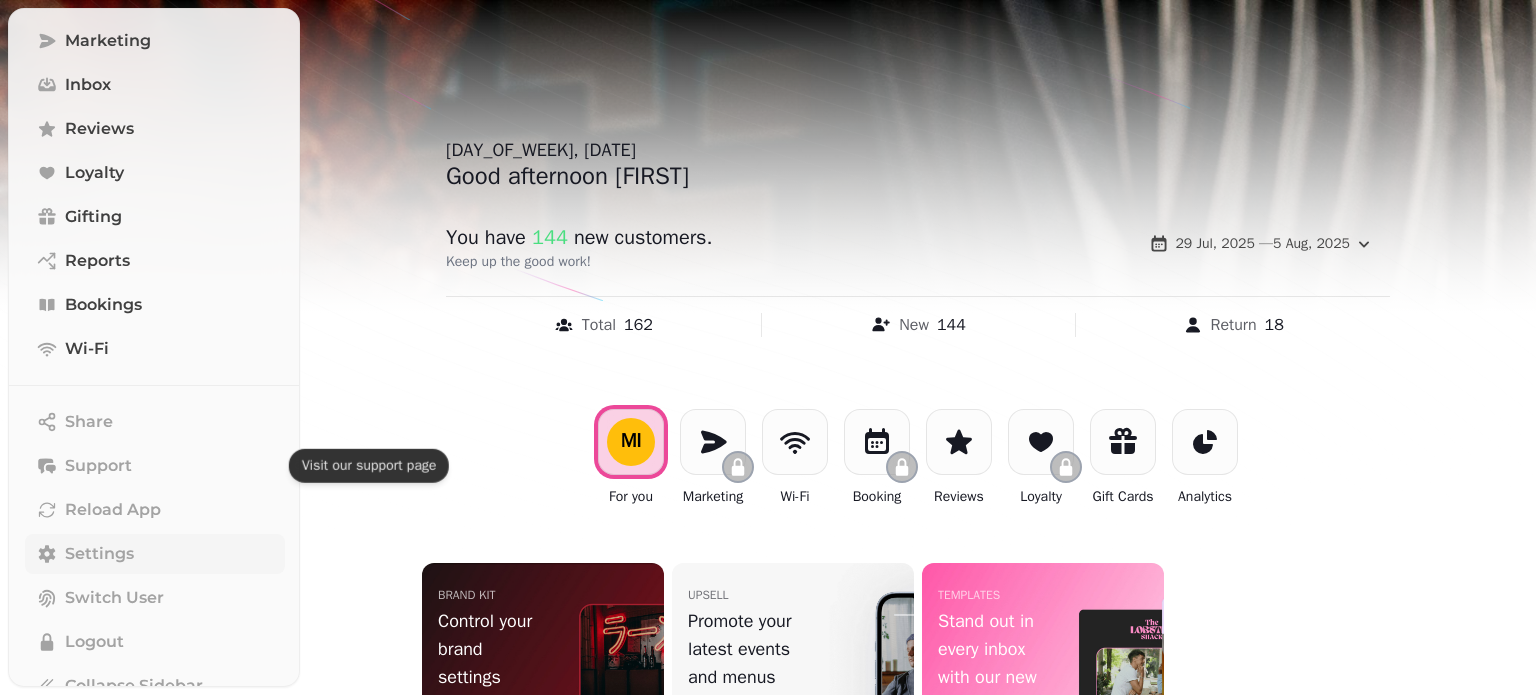 click on "Settings" at bounding box center (99, 554) 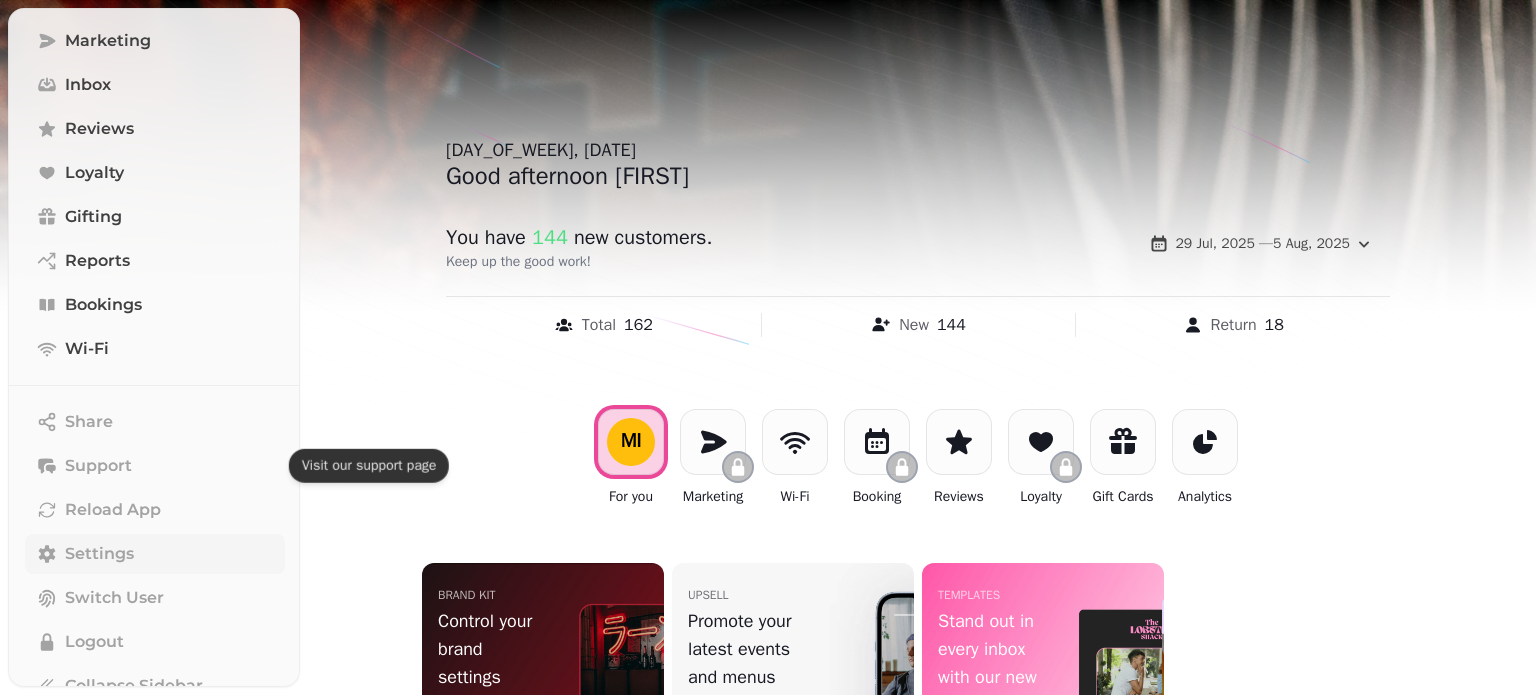 scroll, scrollTop: 175, scrollLeft: 0, axis: vertical 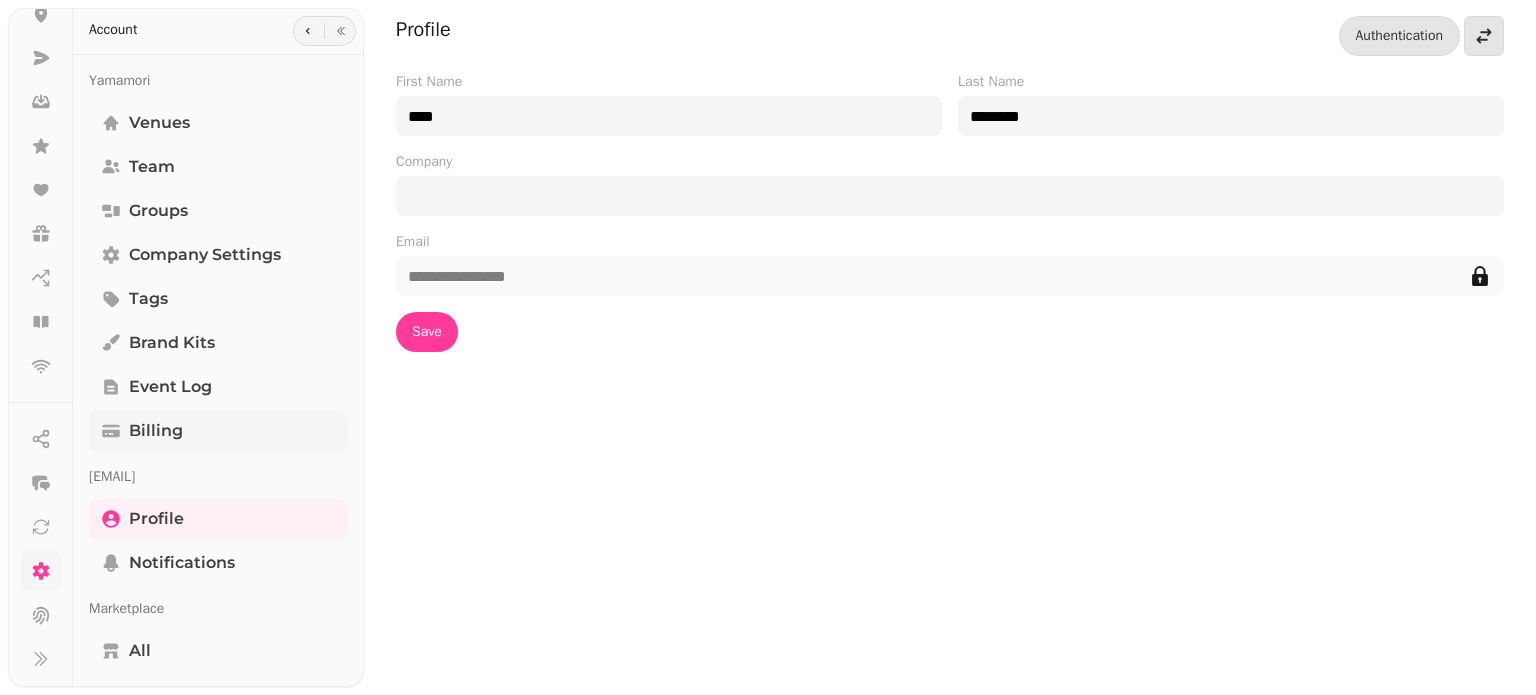 click on "Billing" at bounding box center [156, 431] 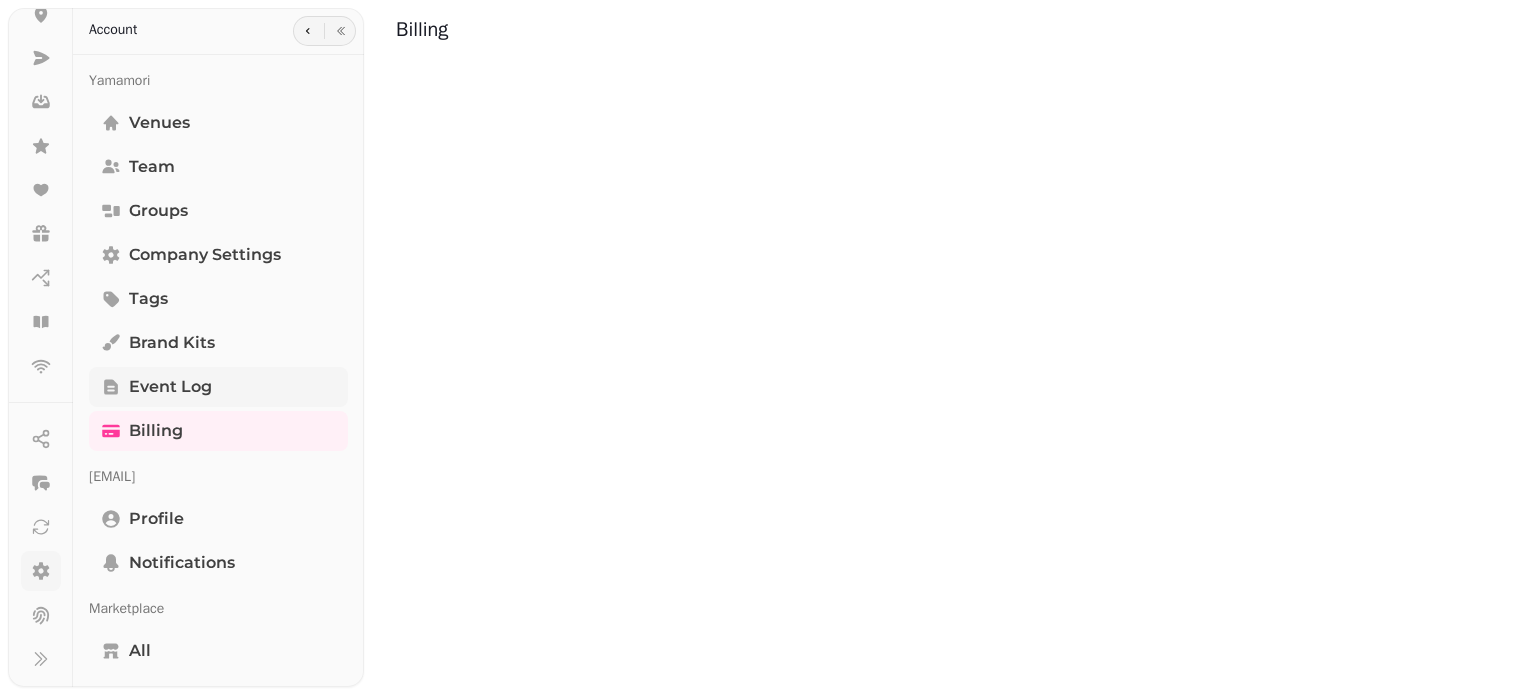 click on "Event log" at bounding box center [170, 387] 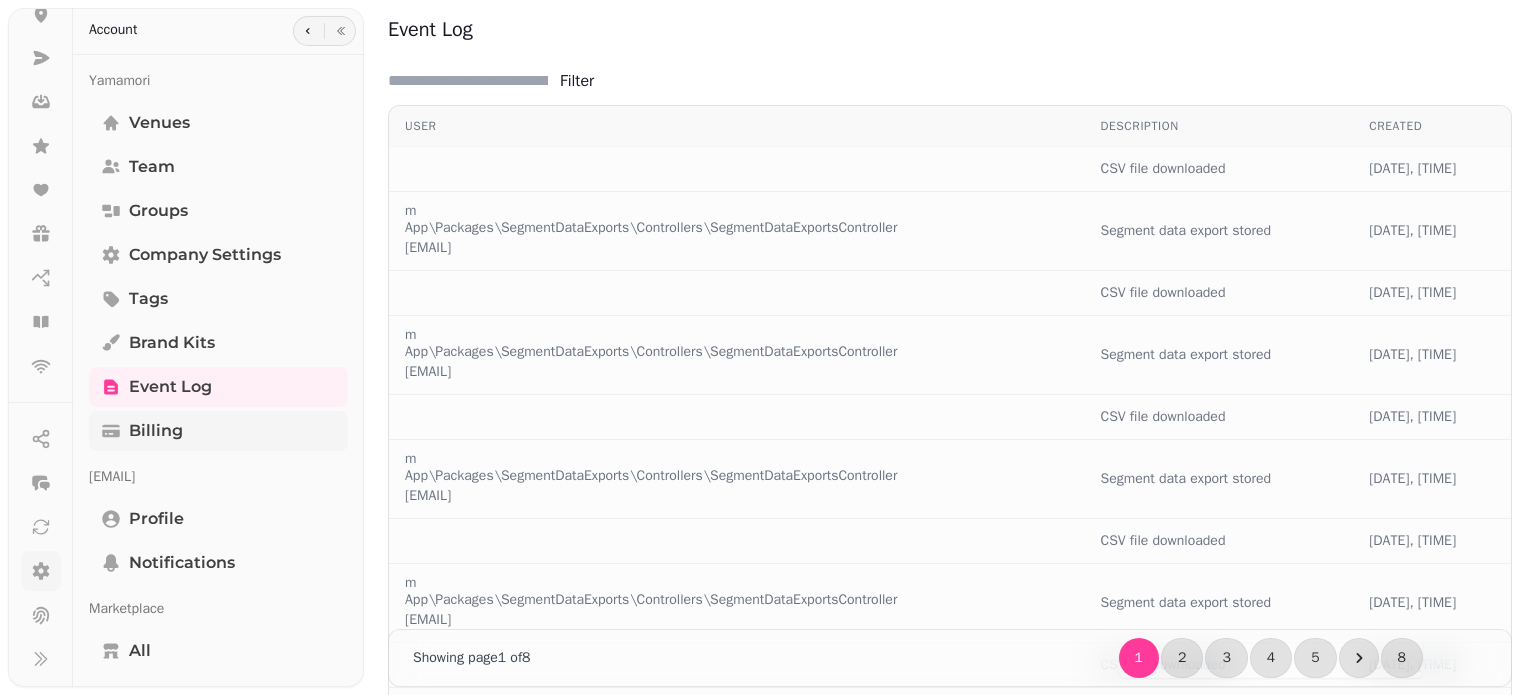click on "Billing" at bounding box center (156, 431) 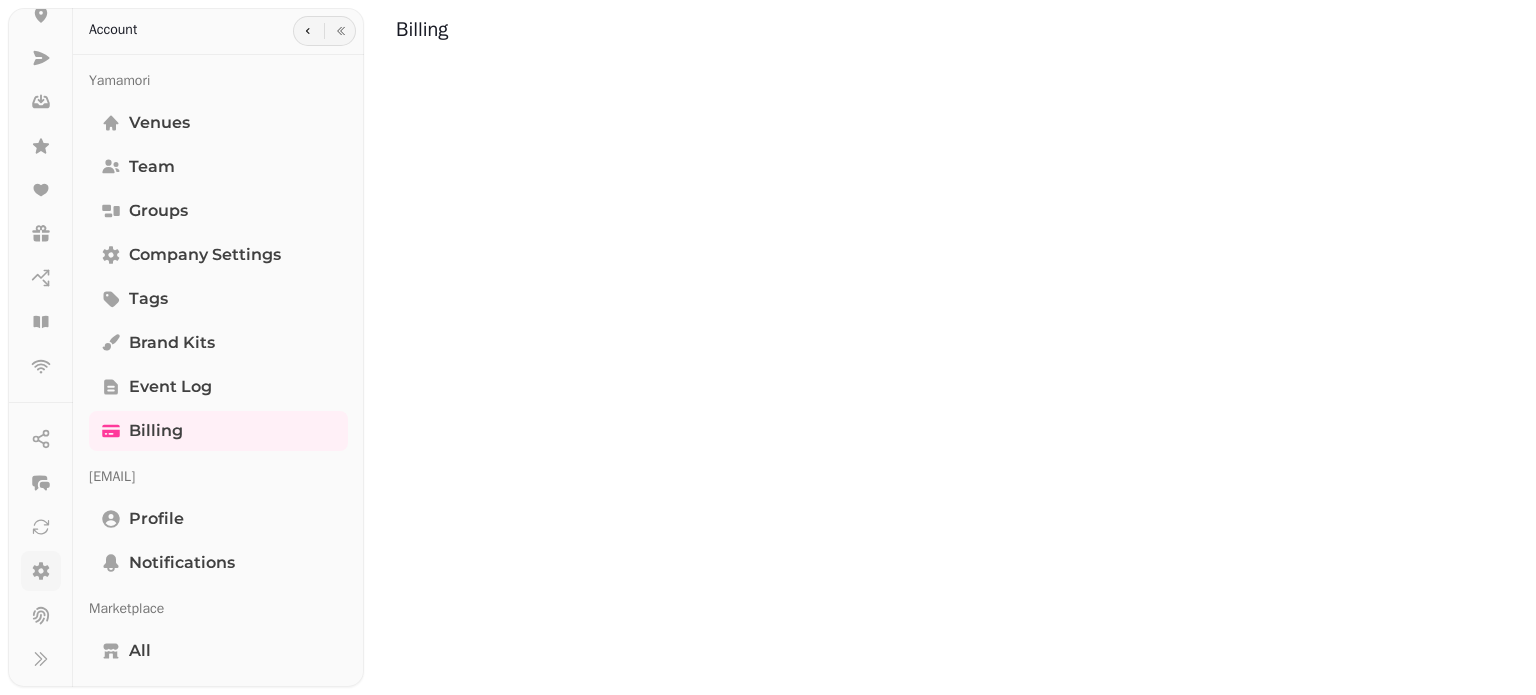 click on "Venues Team Groups Company settings Tags Brand Kits Event log Billing" at bounding box center [218, 277] 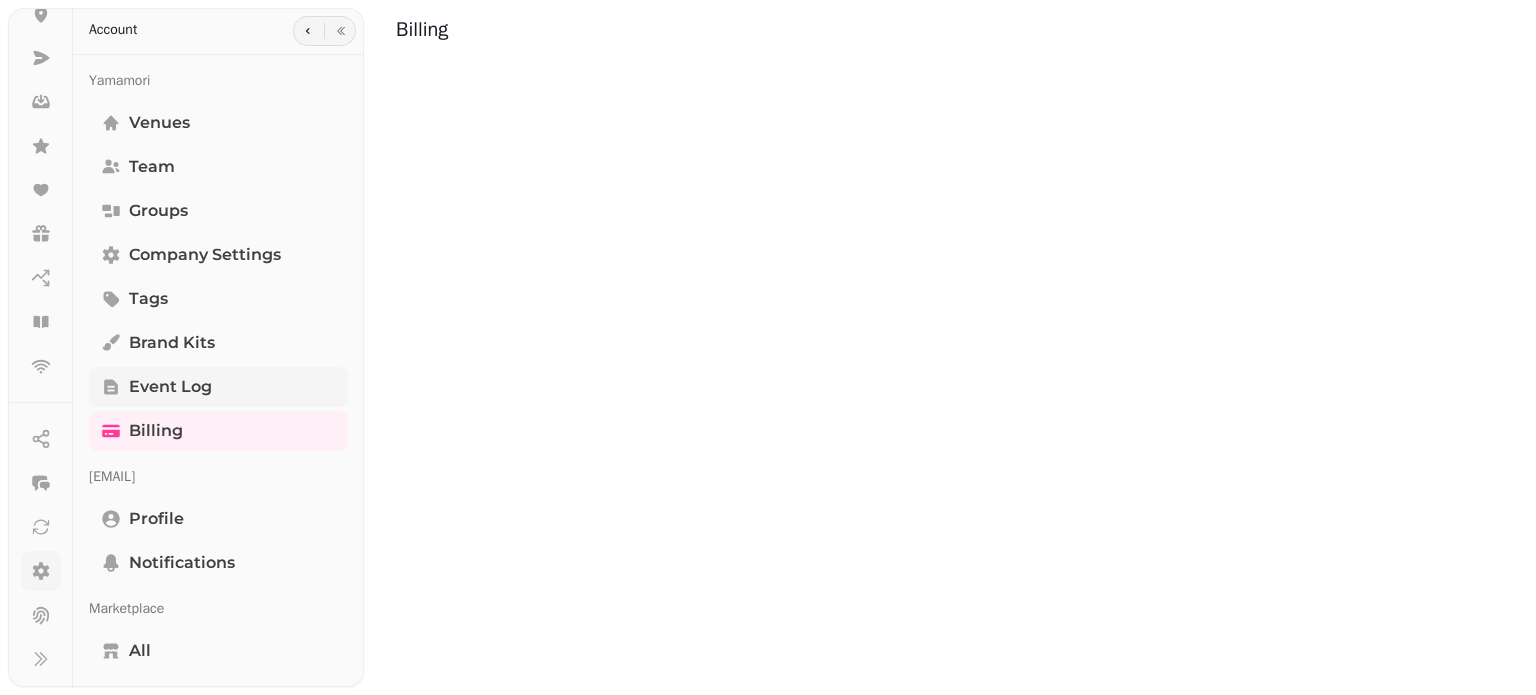 click on "Event log" at bounding box center (170, 387) 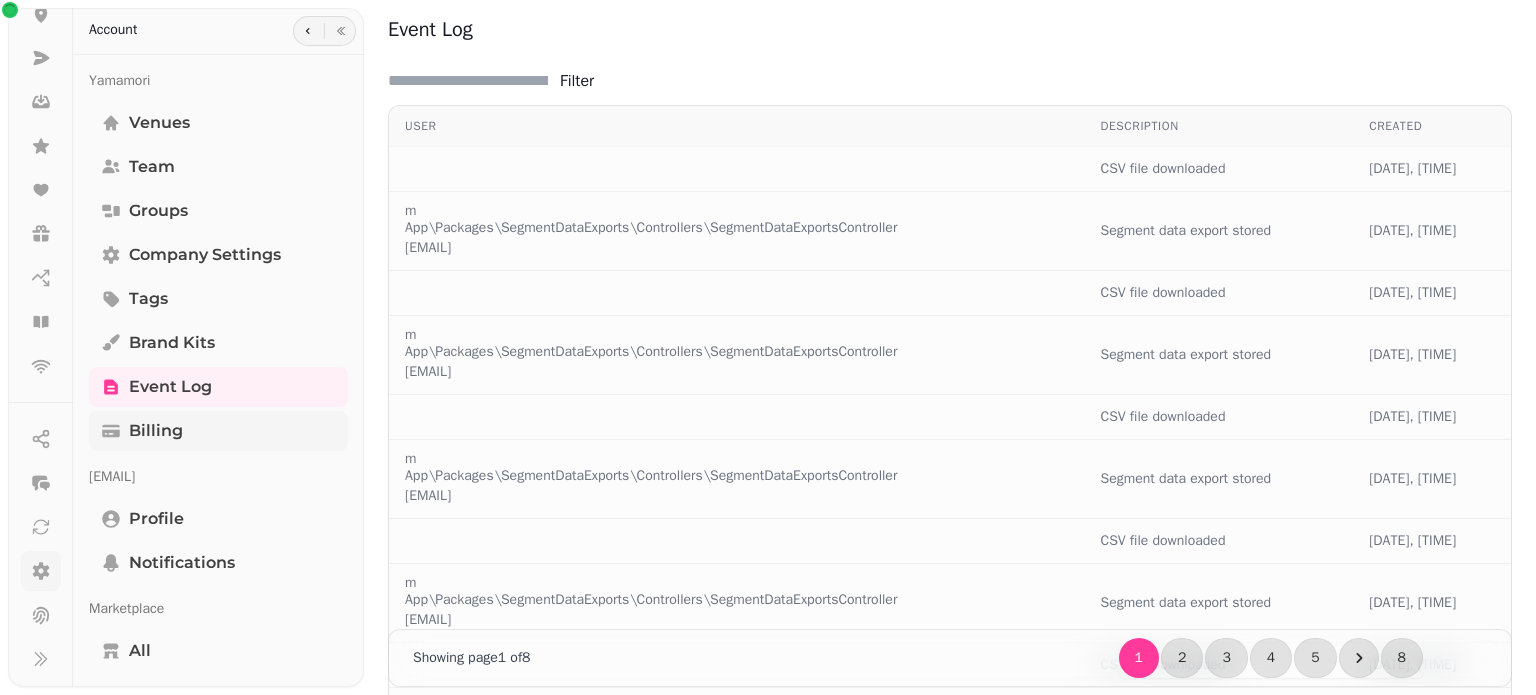 click on "Billing" at bounding box center (218, 431) 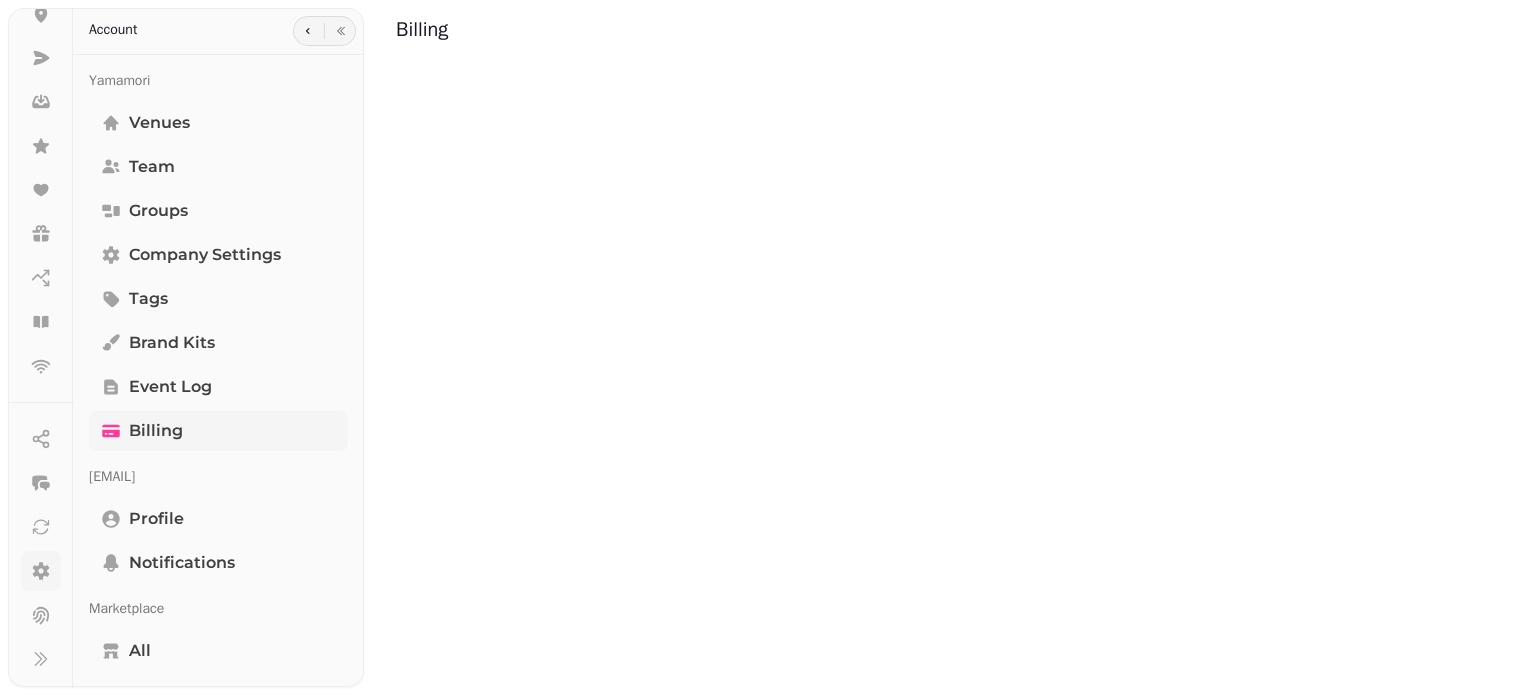 click on "Billing" at bounding box center (156, 431) 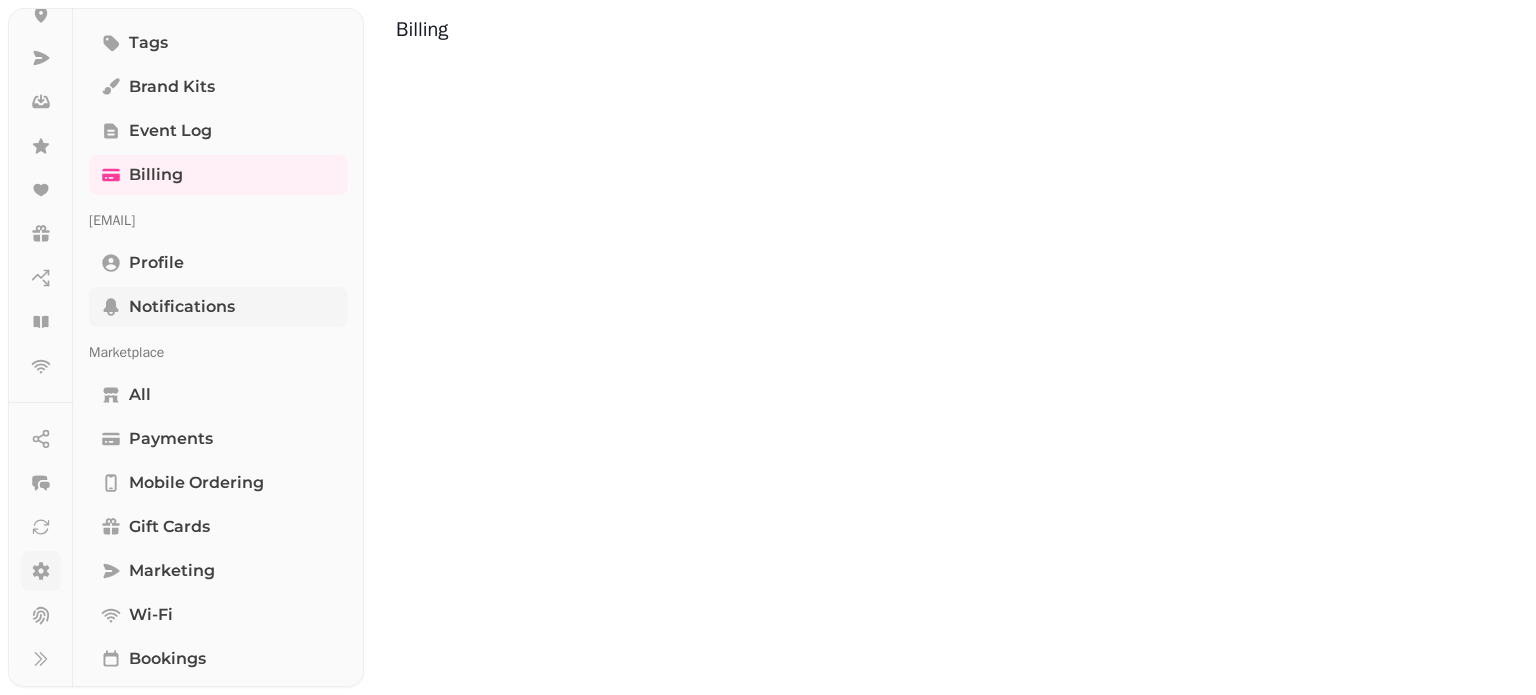 scroll, scrollTop: 300, scrollLeft: 0, axis: vertical 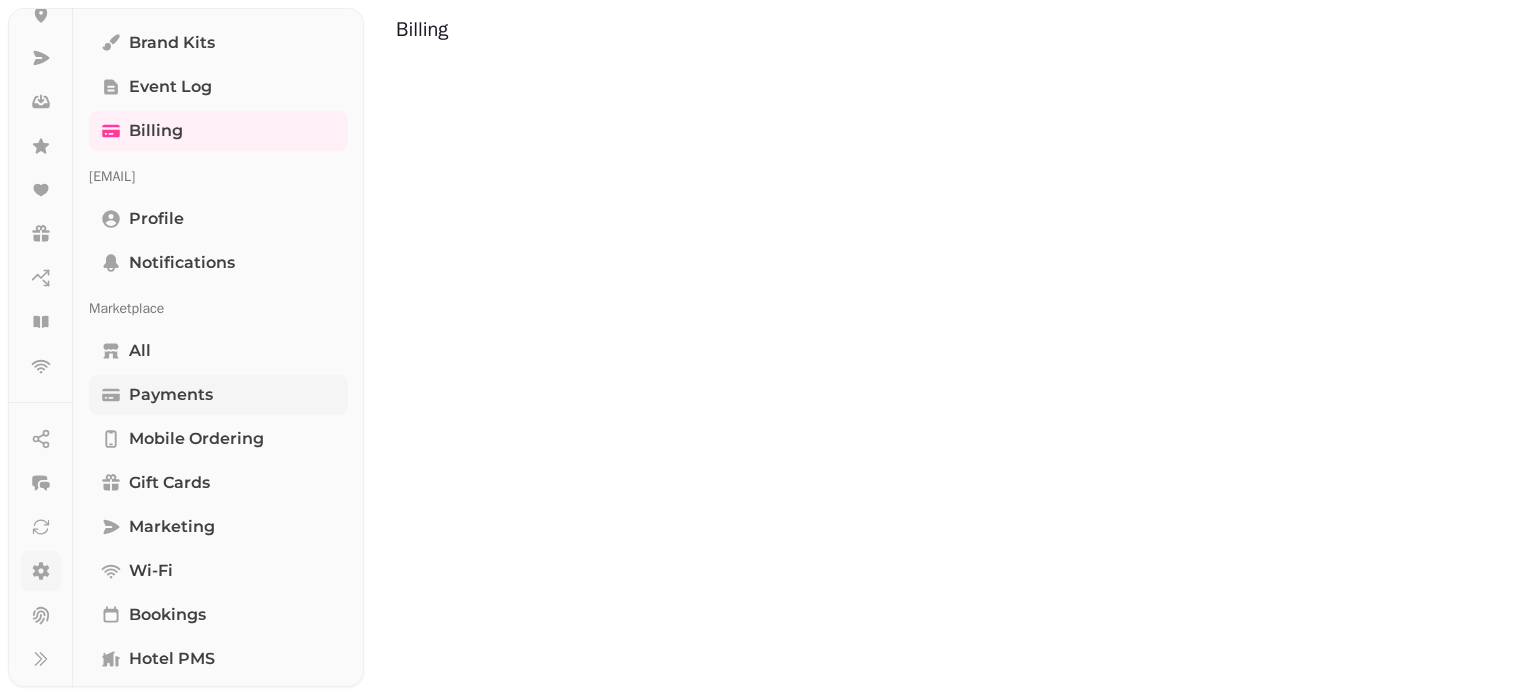 click on "Payments" at bounding box center (171, 395) 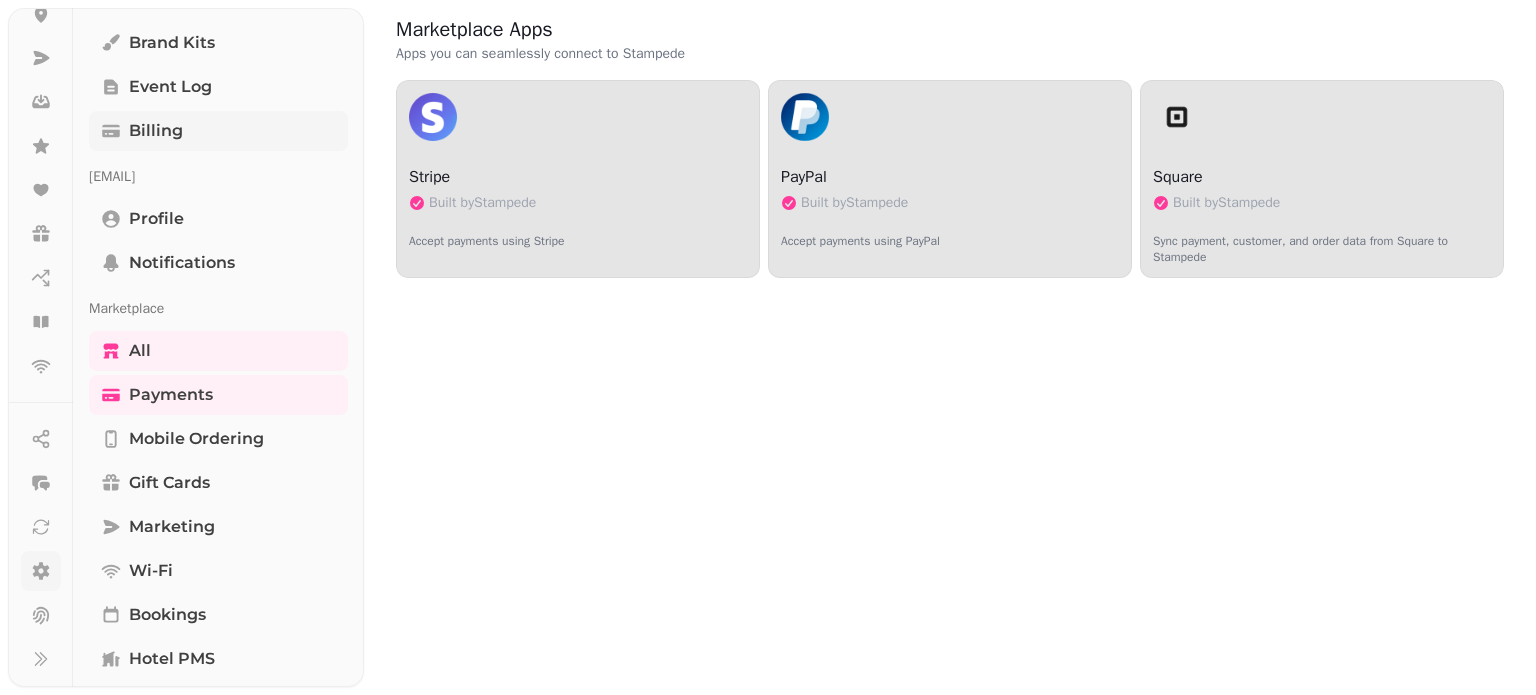 click on "Billing" at bounding box center [218, 131] 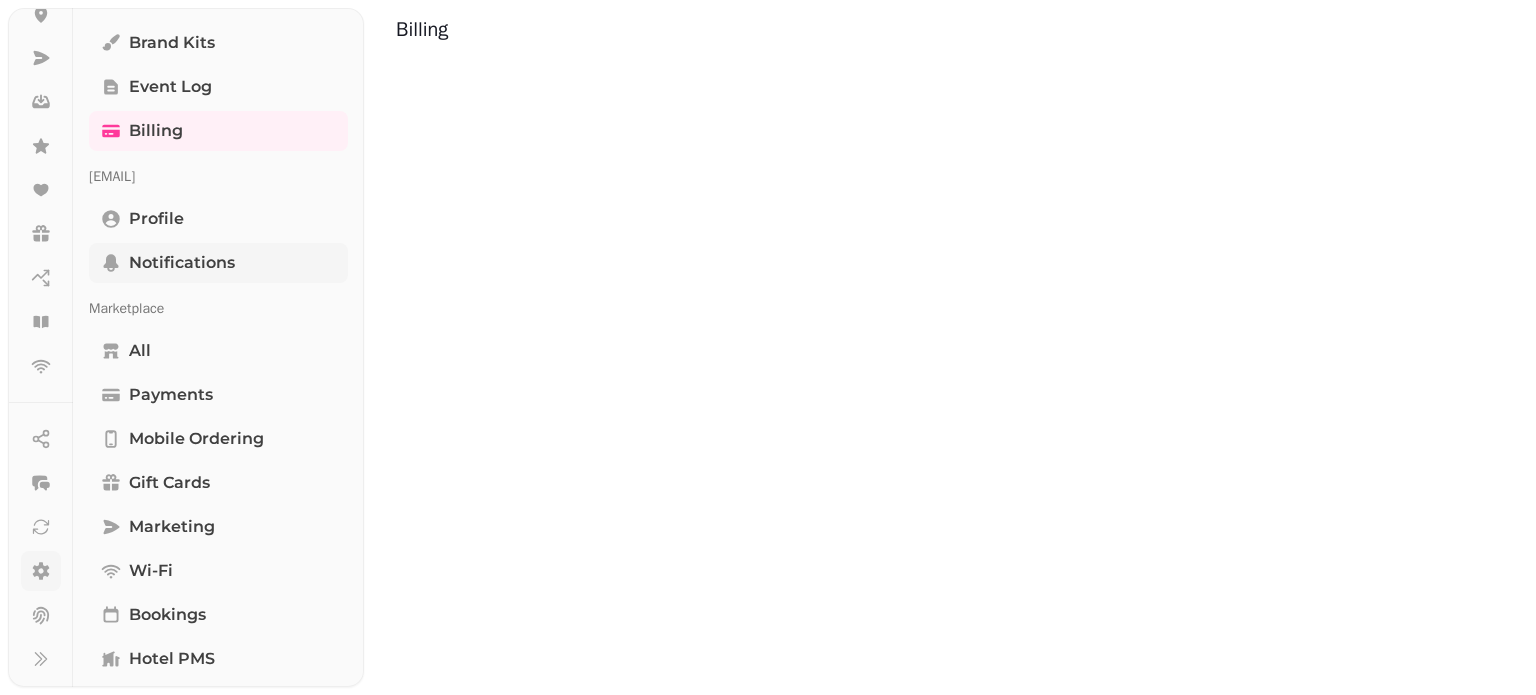 scroll, scrollTop: 500, scrollLeft: 0, axis: vertical 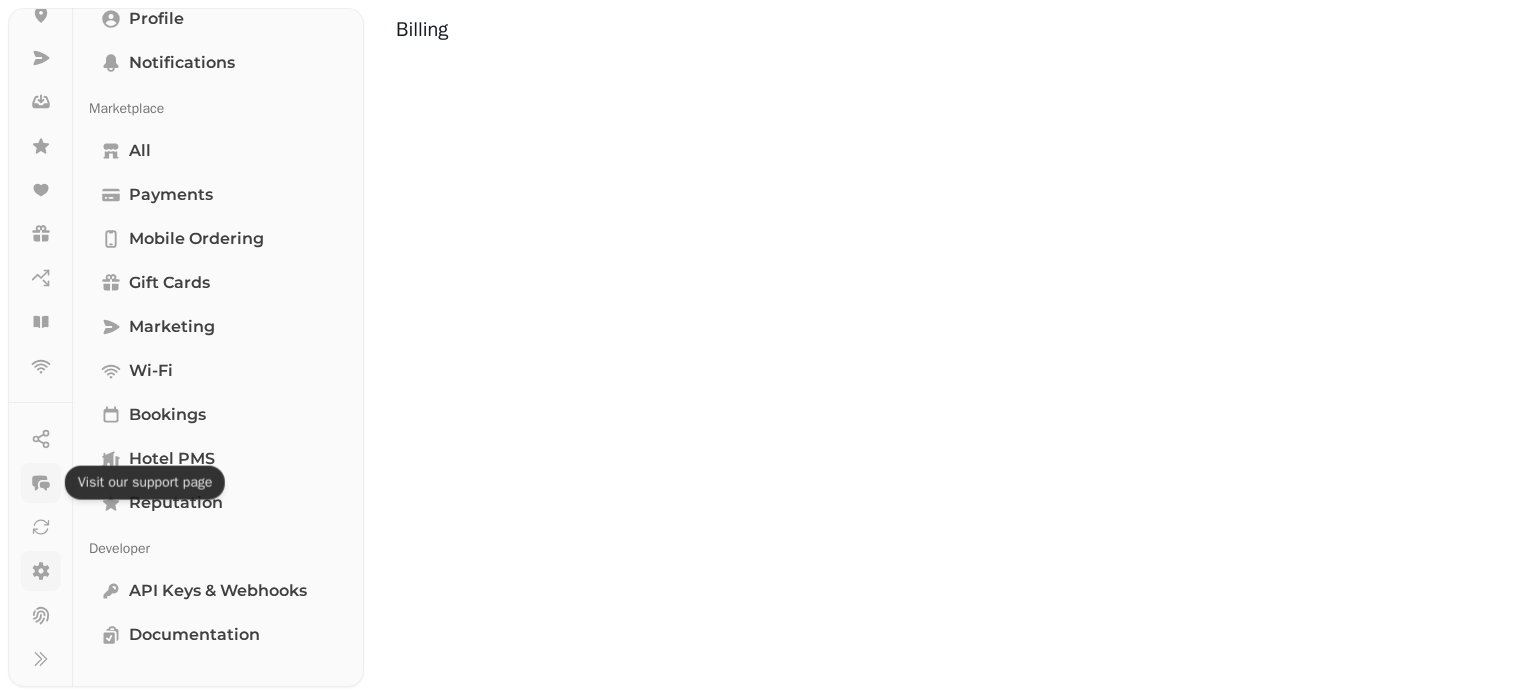 click 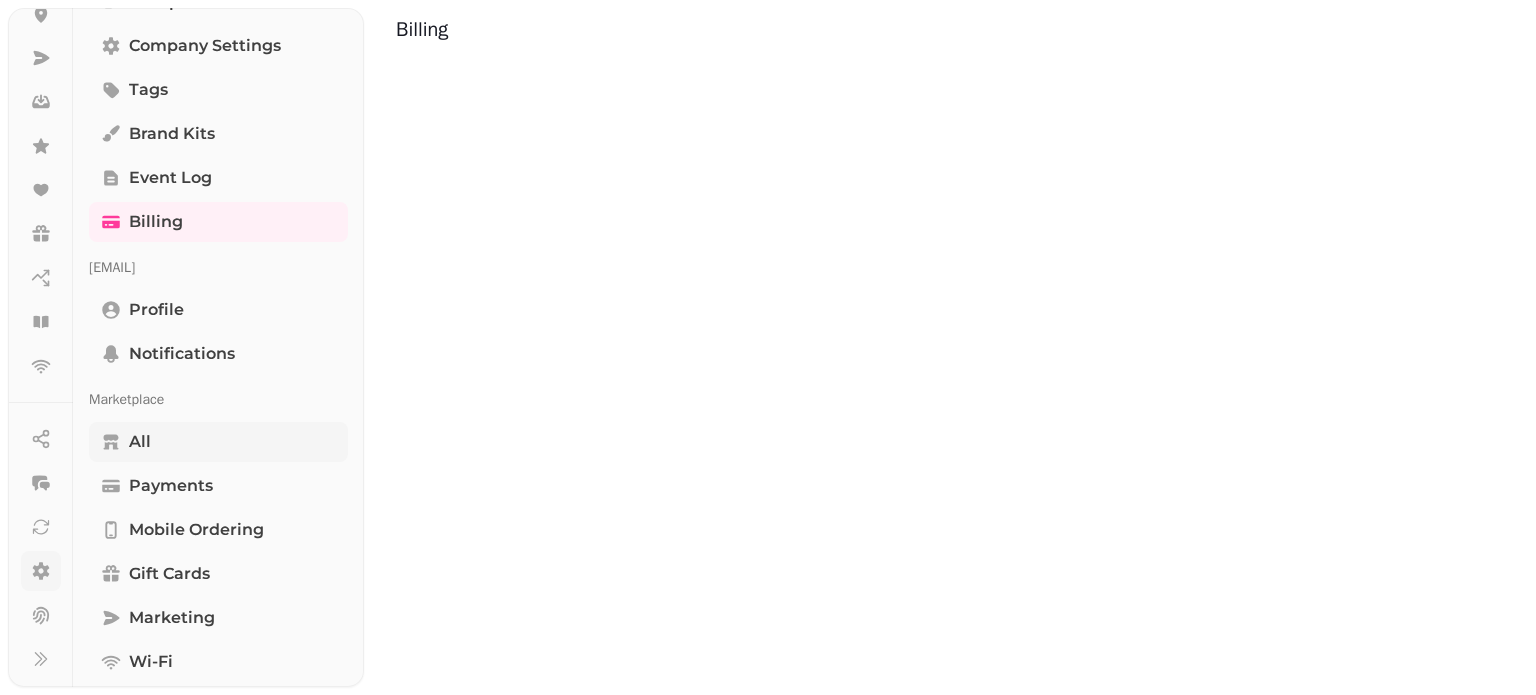 scroll, scrollTop: 0, scrollLeft: 0, axis: both 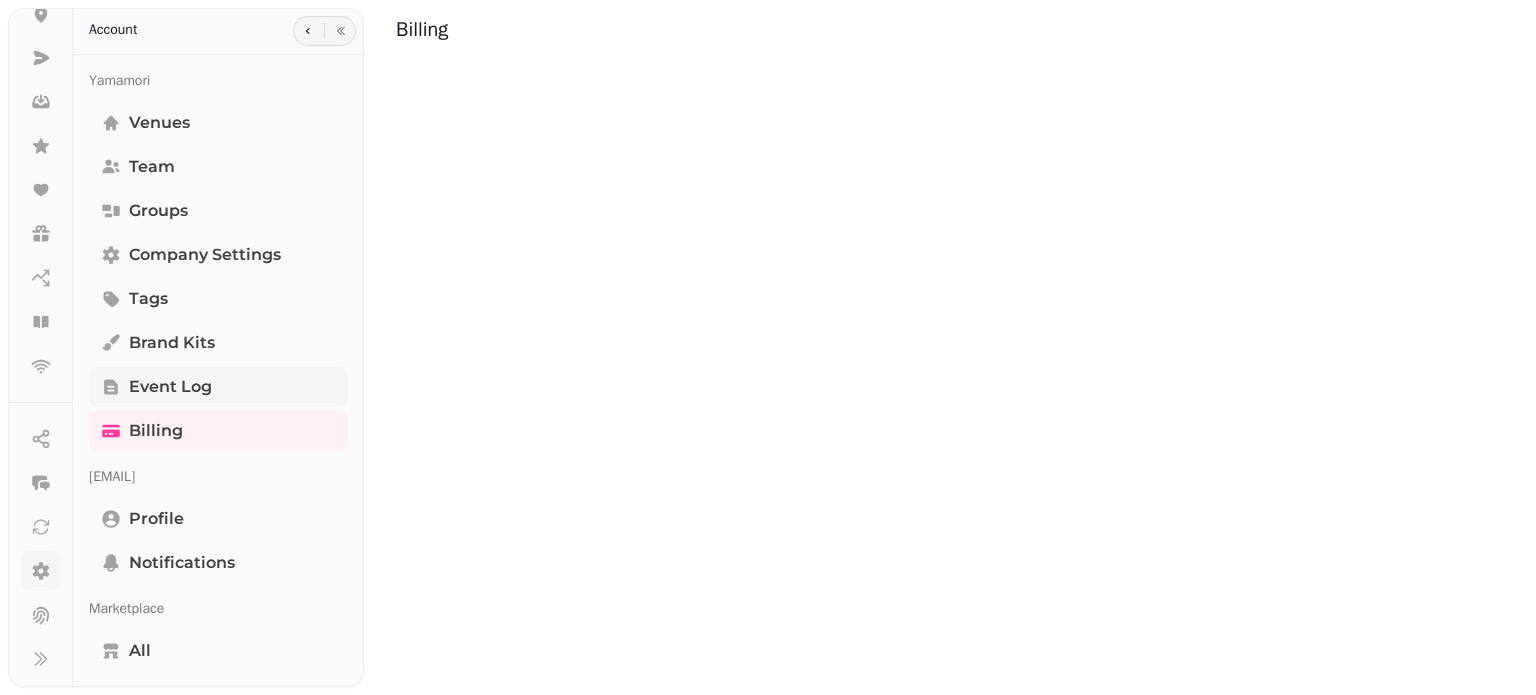 click on "Event log" at bounding box center (170, 387) 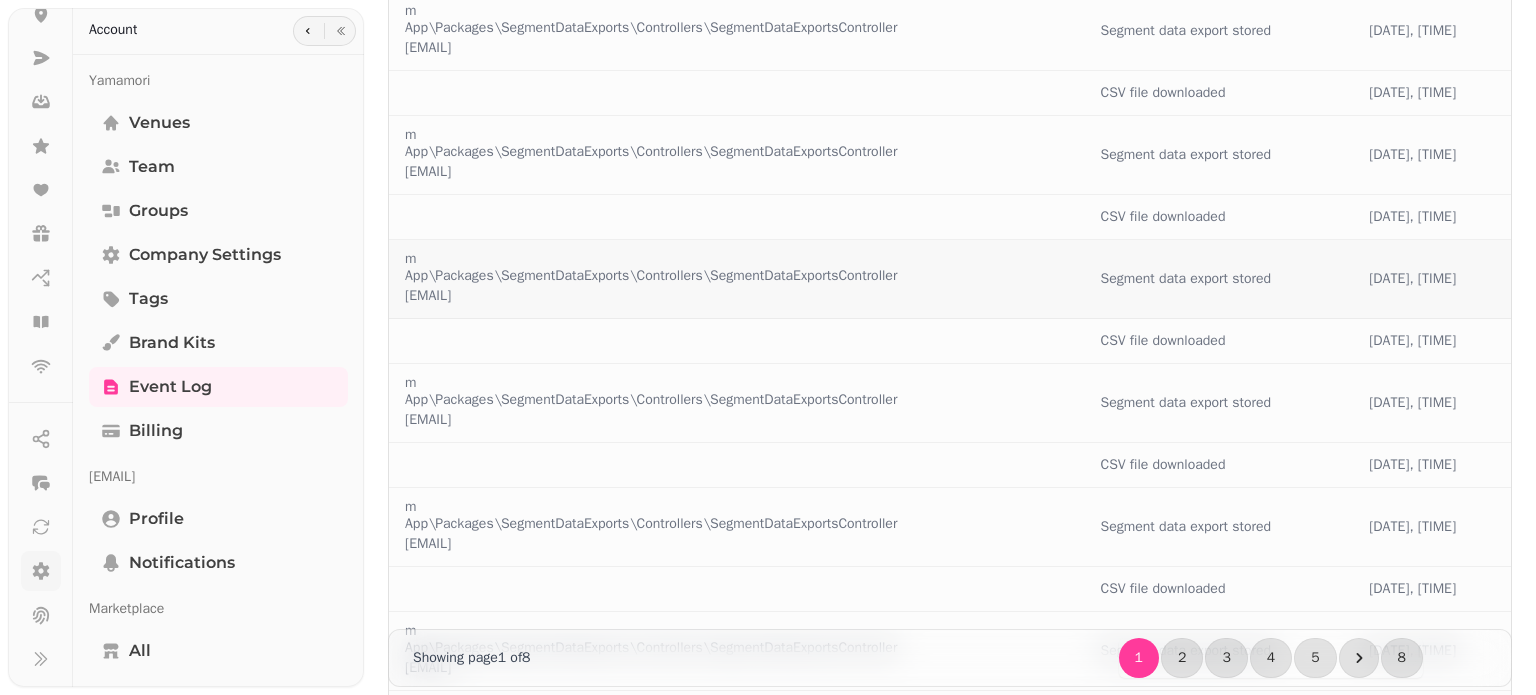 scroll, scrollTop: 417, scrollLeft: 0, axis: vertical 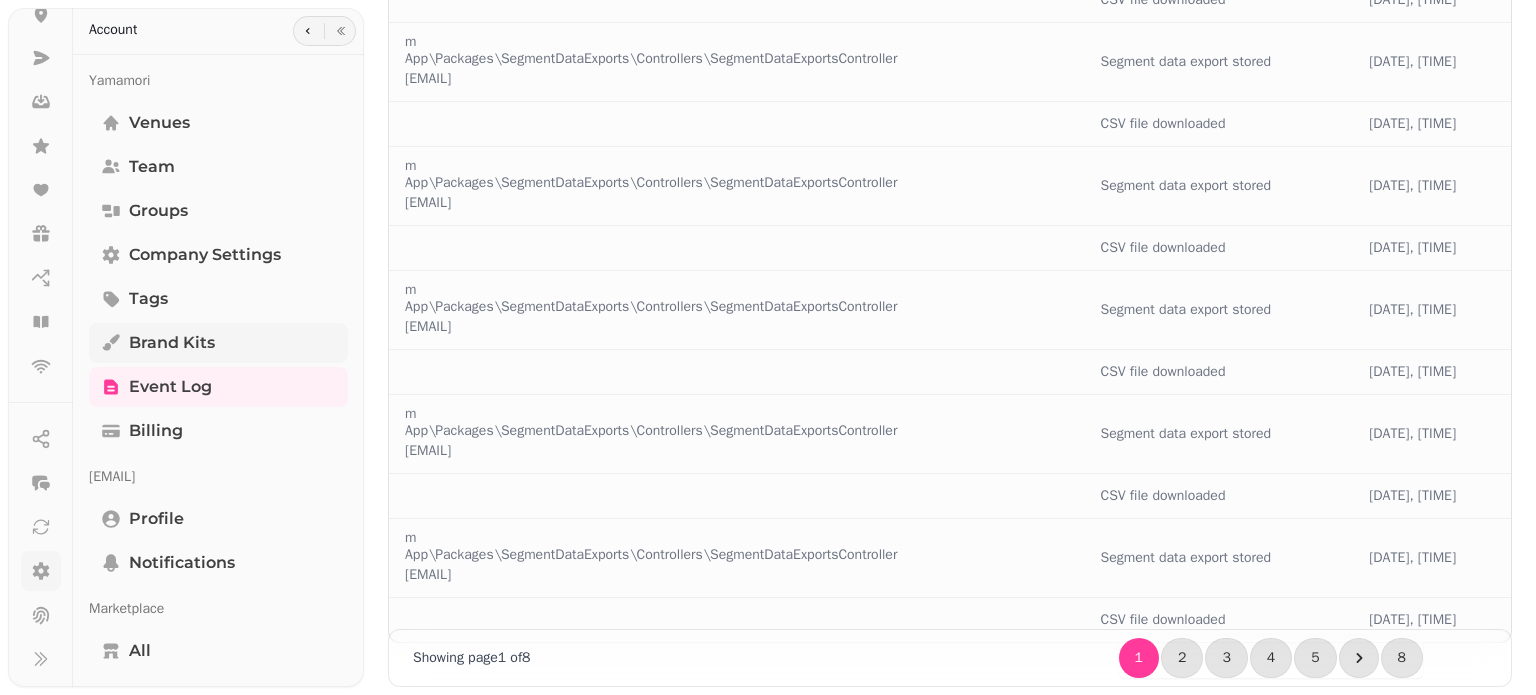 click on "Brand Kits" at bounding box center (218, 343) 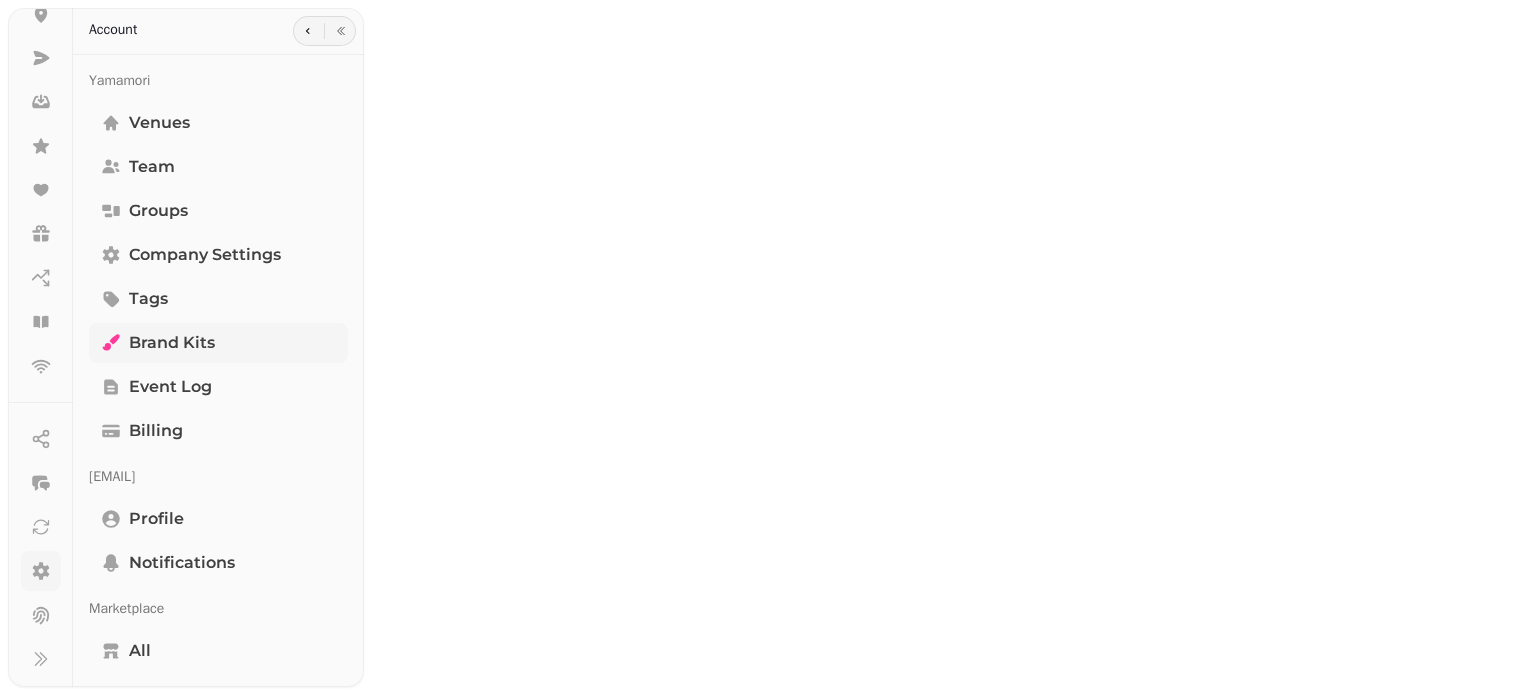 scroll, scrollTop: 0, scrollLeft: 0, axis: both 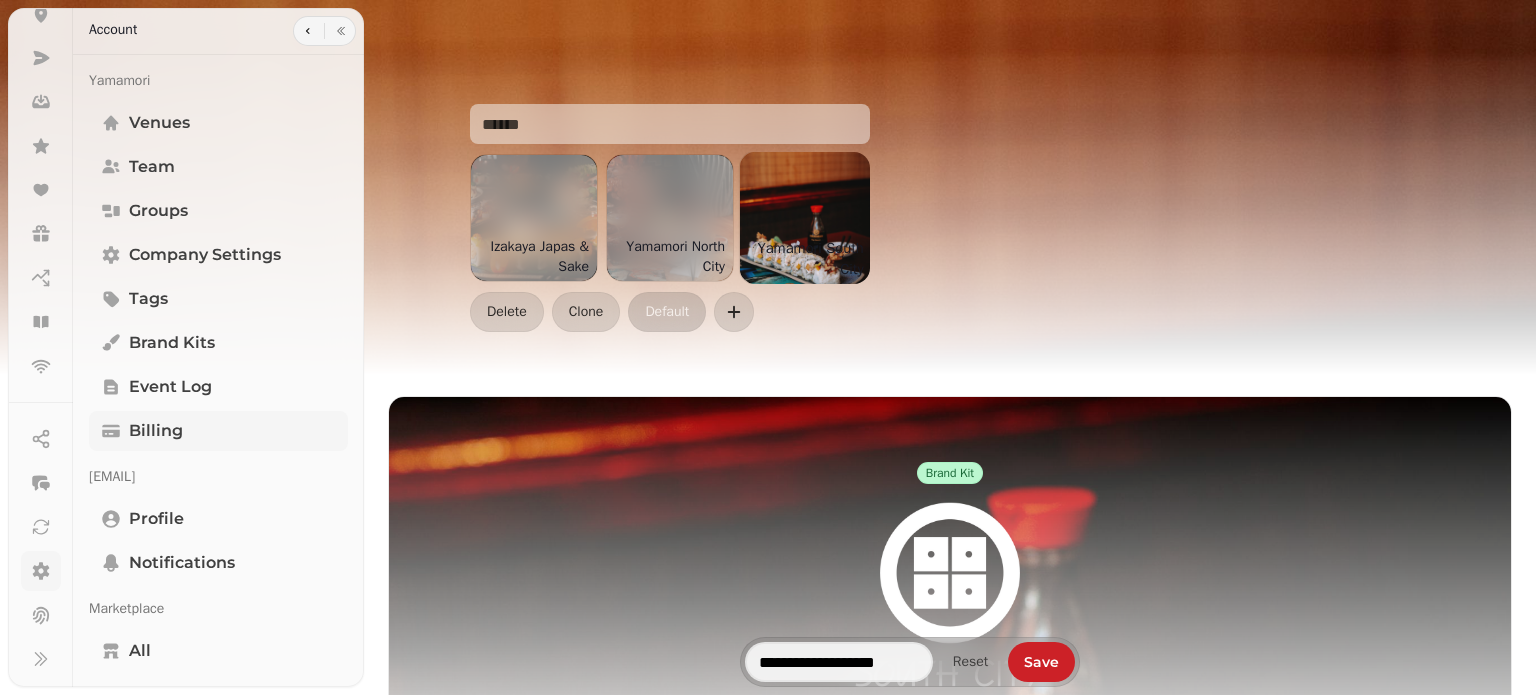 click on "Billing" at bounding box center [218, 431] 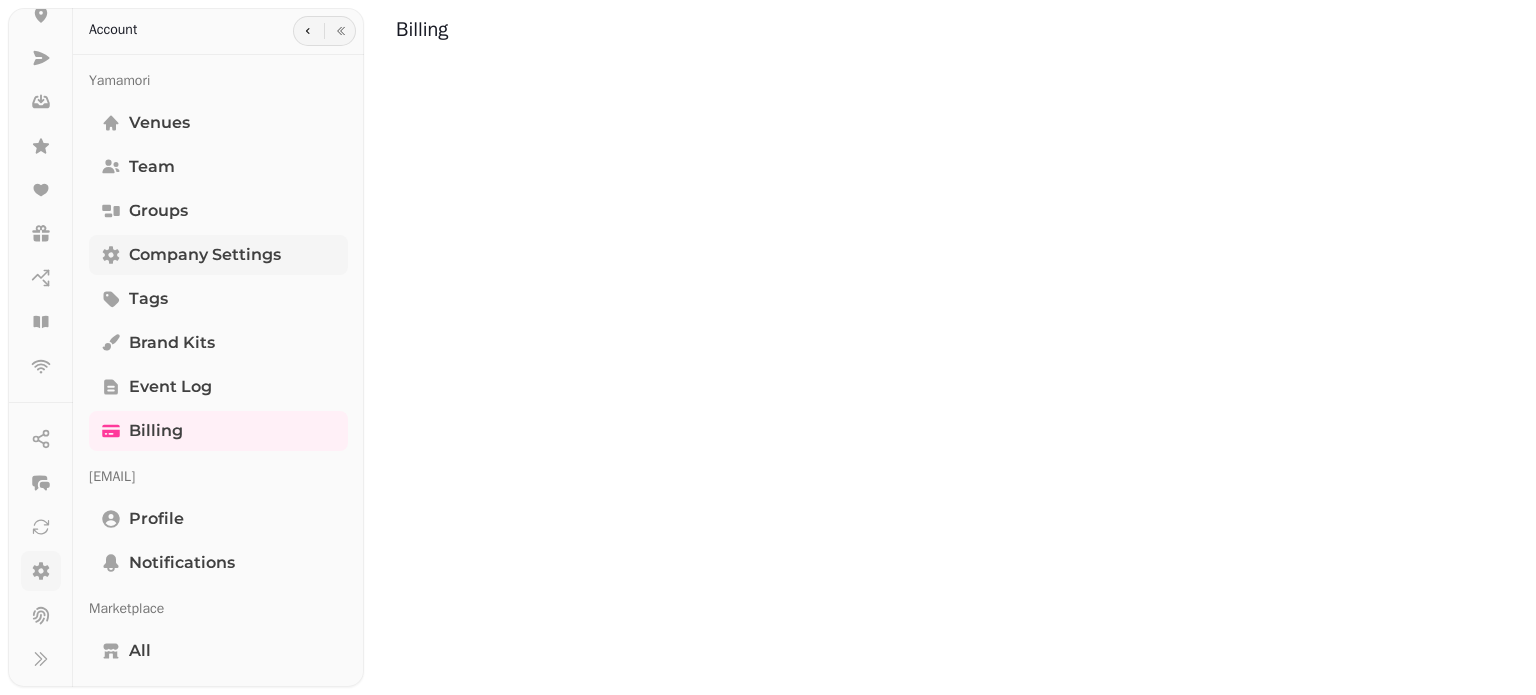 click on "Company settings" at bounding box center (205, 255) 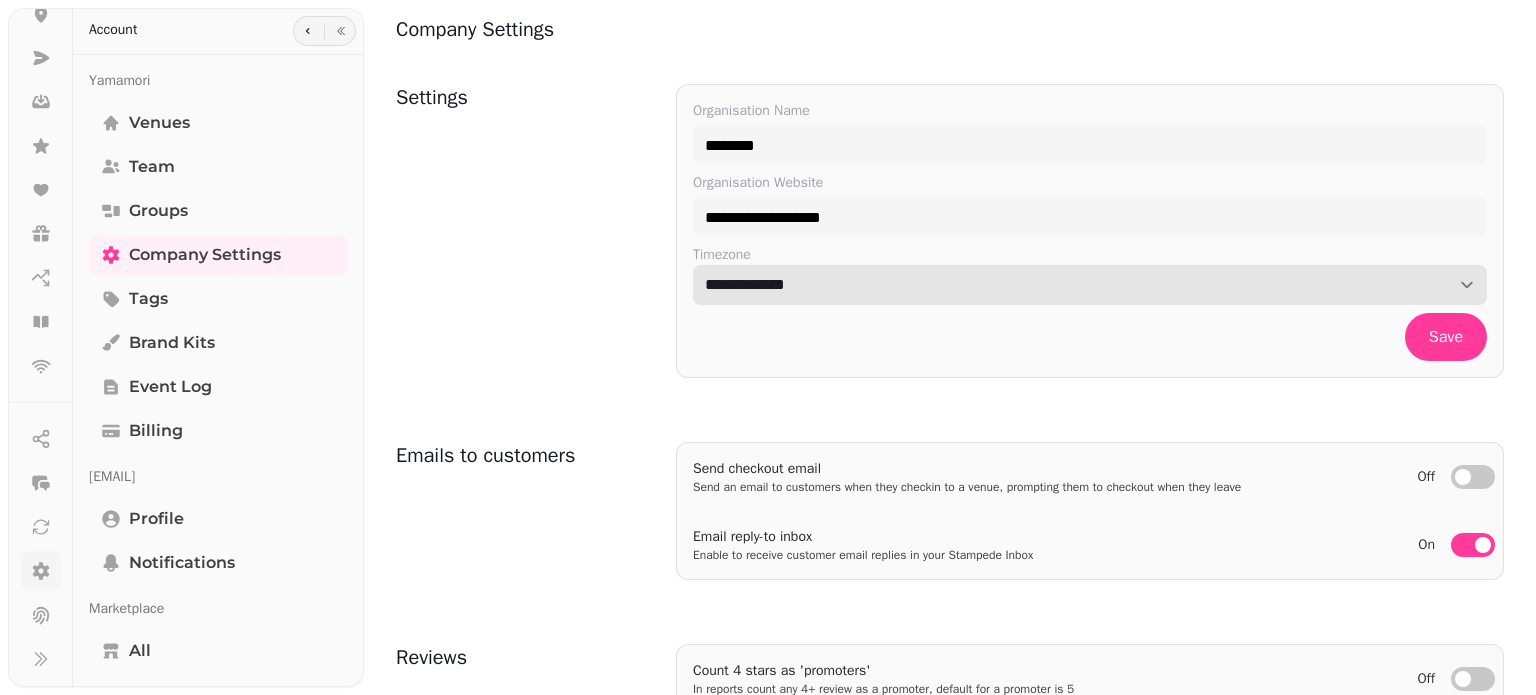 click on "**********" at bounding box center [1090, 285] 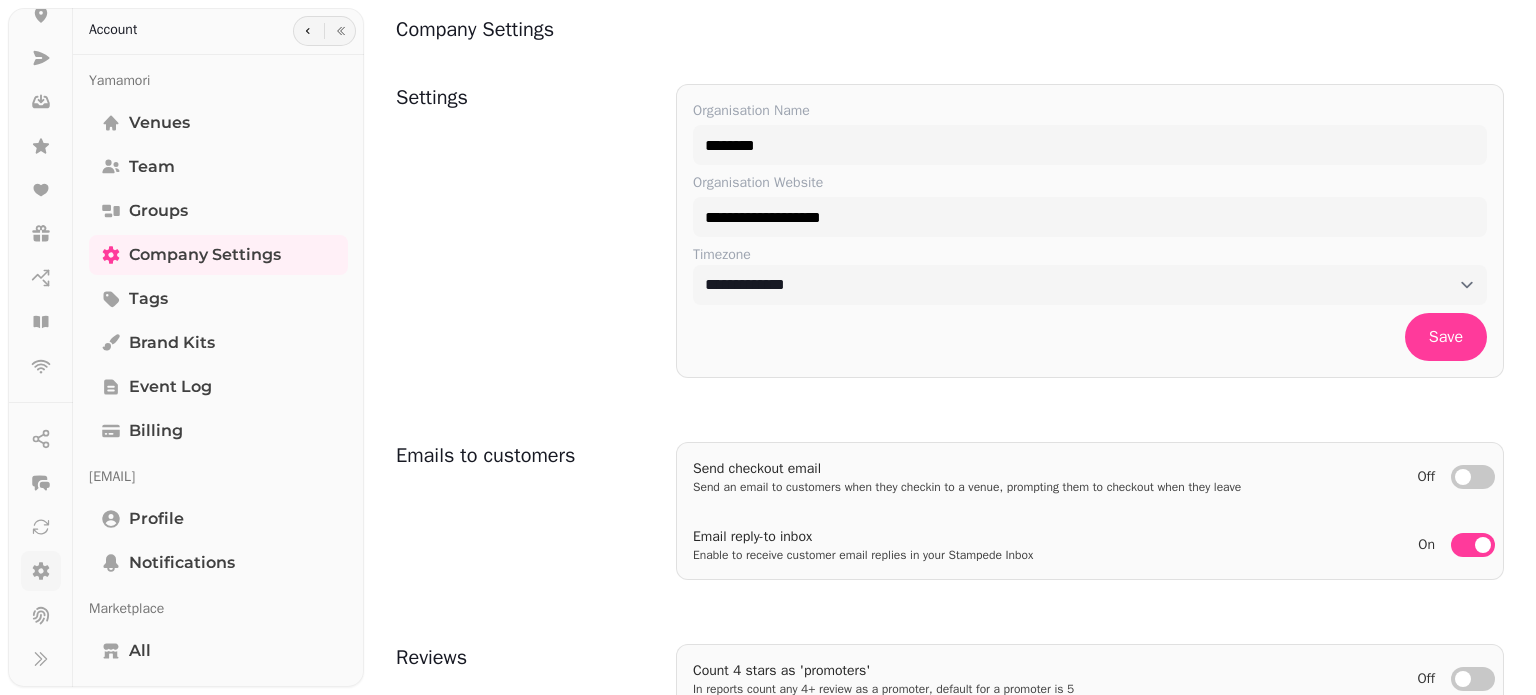 click on "**********" at bounding box center (1090, 231) 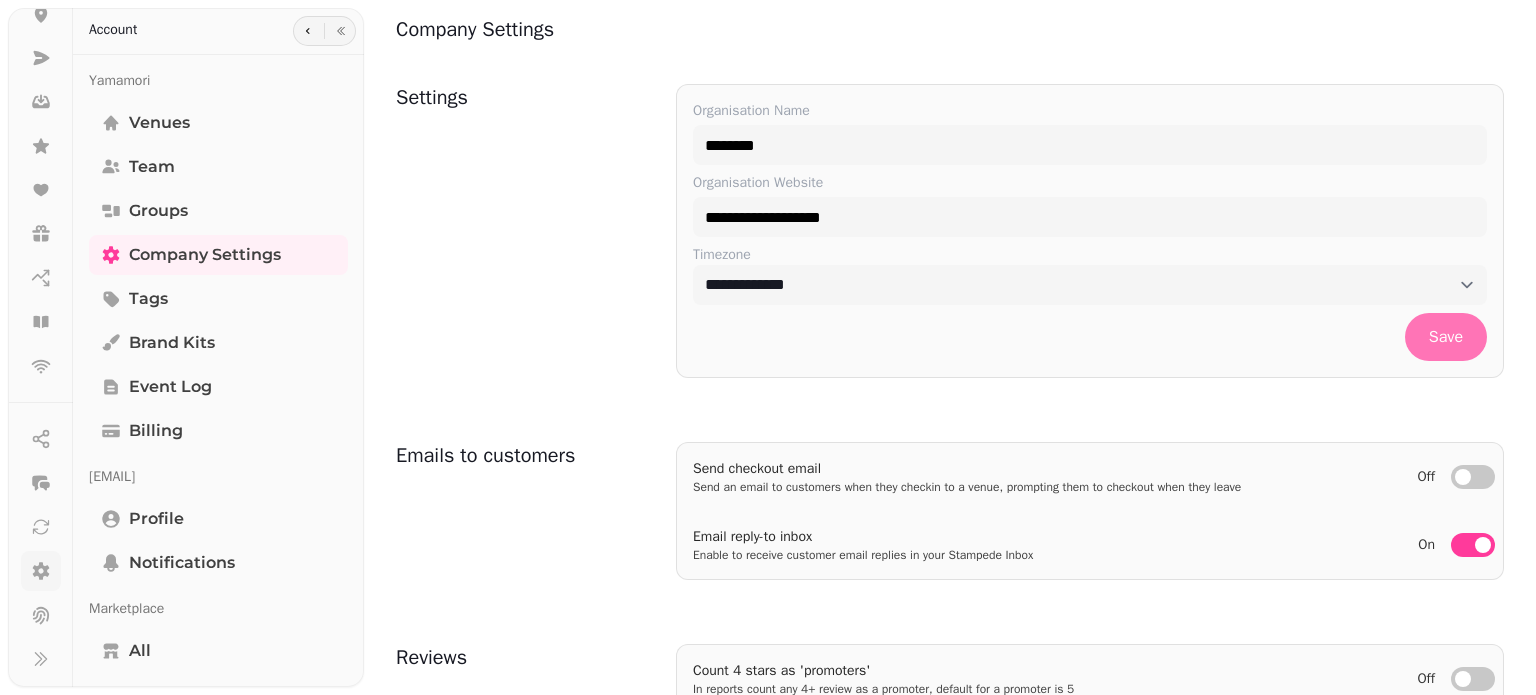 click on "Save" at bounding box center [1446, 337] 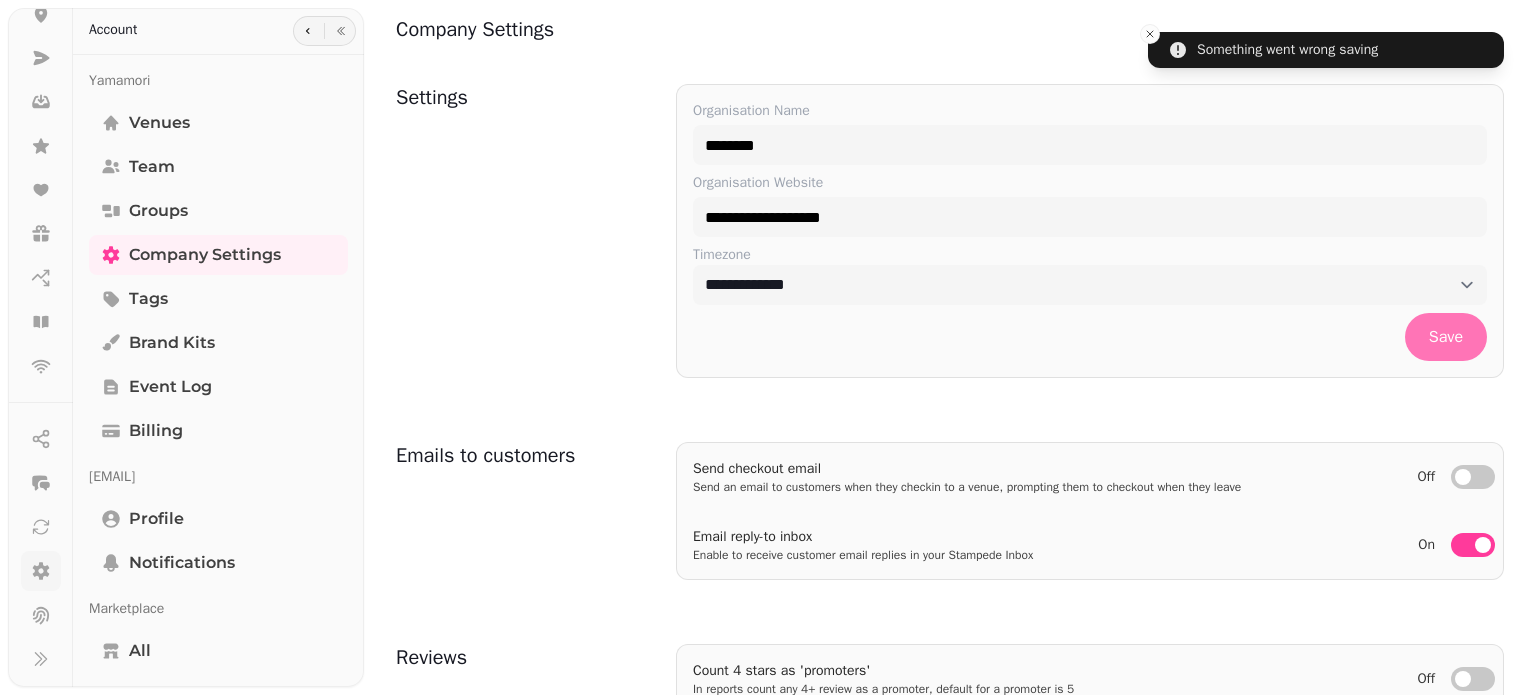 click on "Save" at bounding box center (1446, 337) 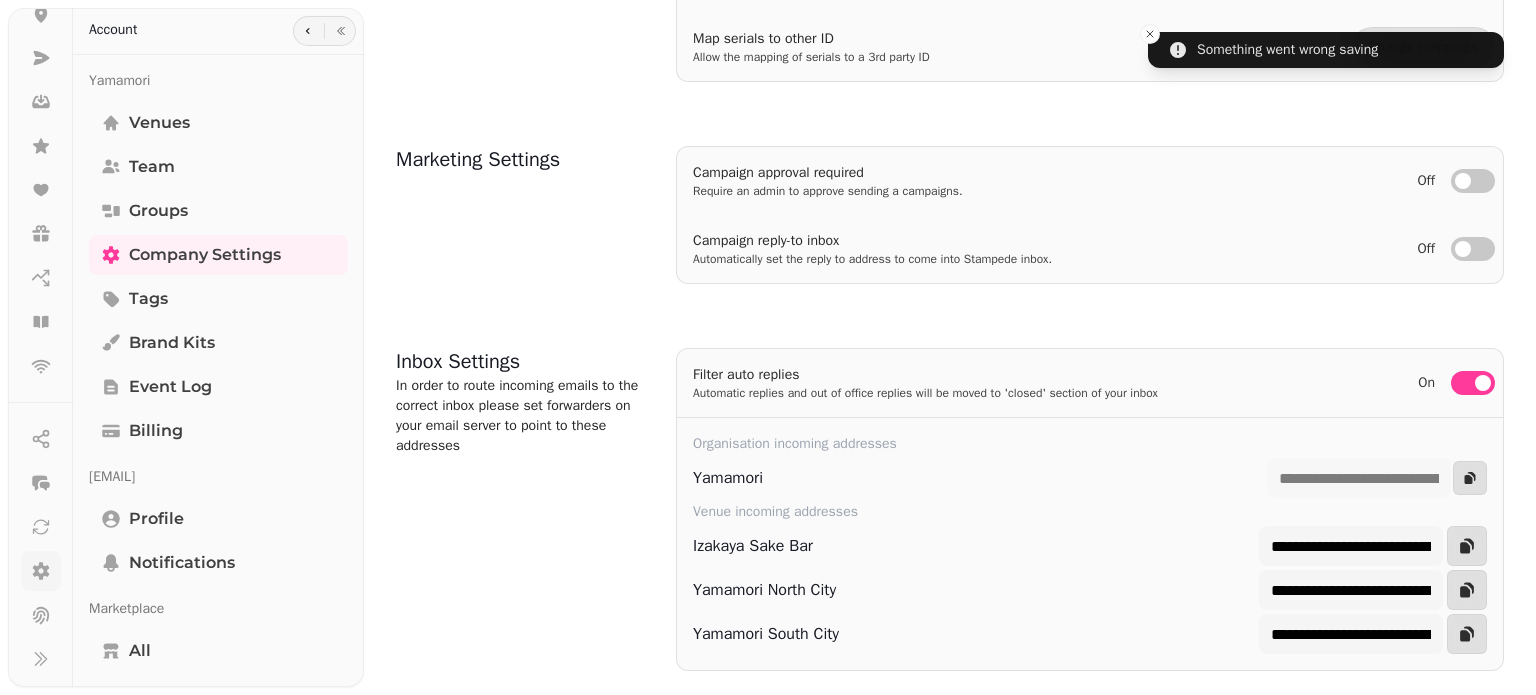 scroll, scrollTop: 847, scrollLeft: 0, axis: vertical 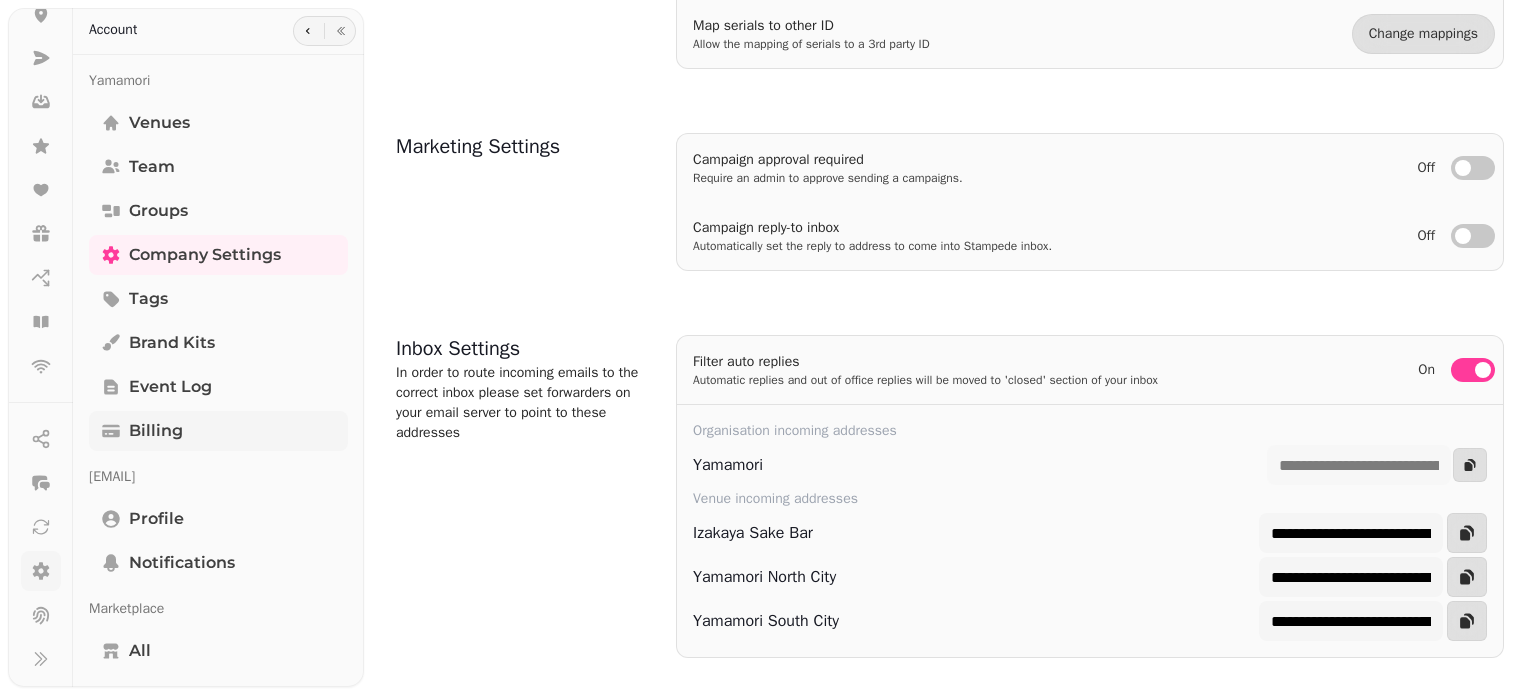 click on "Billing" at bounding box center [218, 431] 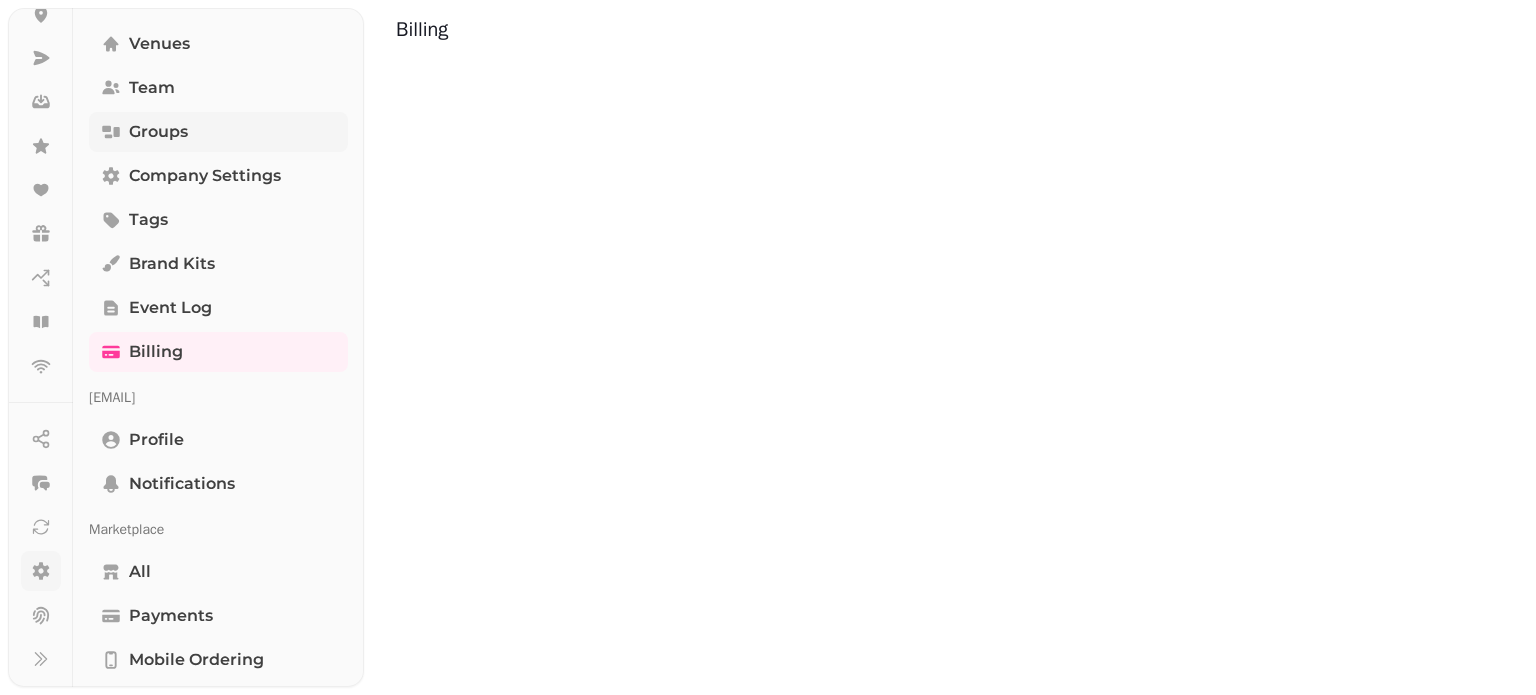 scroll, scrollTop: 0, scrollLeft: 0, axis: both 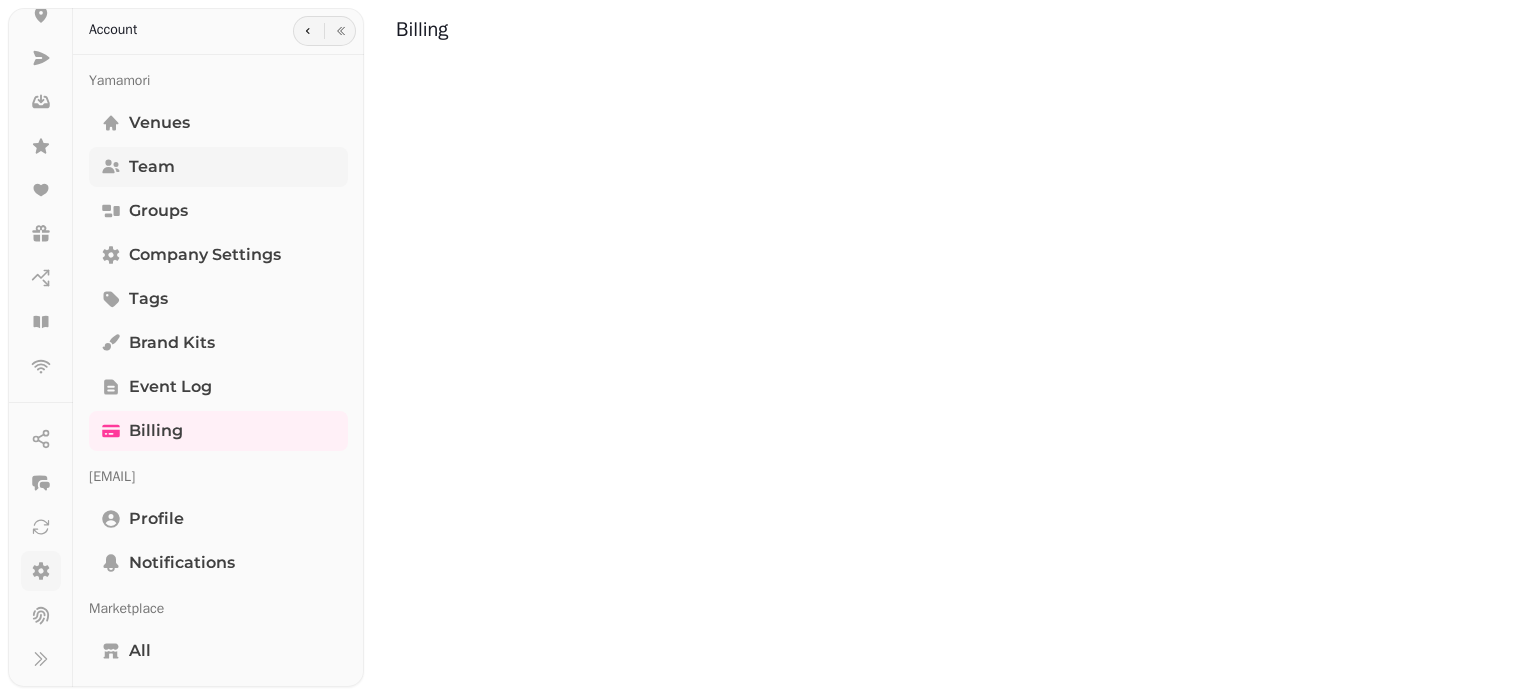 click on "Team" at bounding box center (152, 167) 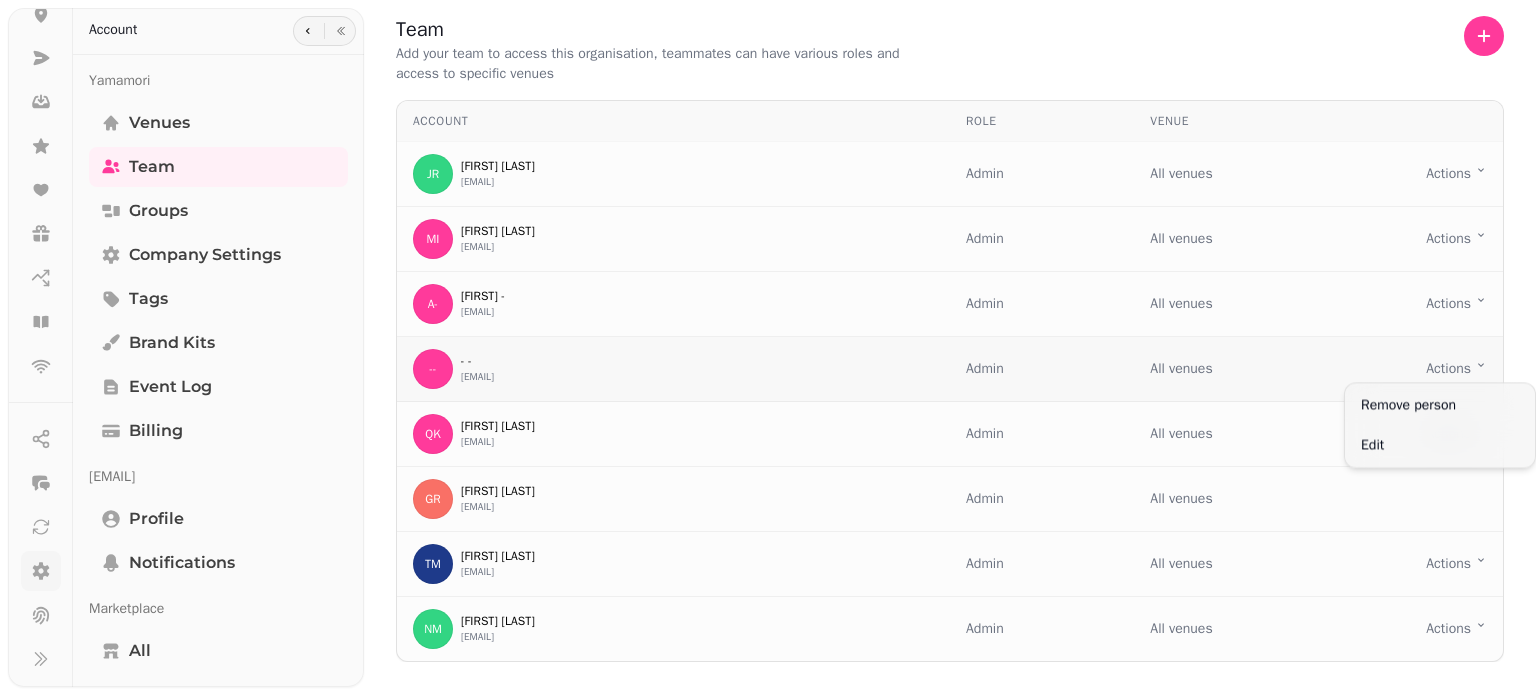 click on "Team Add your team to access this organisation, teammates can have various roles and access to specific venues Account Role Venue JR [FIRST] [LAST] [EMAIL] Admin All venues Actions Toggle menu MI [FIRST] [LAST] [EMAIL] Admin All venues Actions Toggle menu A- [FIRST] - [EMAIL] Admin All venues Actions Toggle menu - - [EMAIL] Admin All venues Actions Toggle menu QK [FIRST] [LAST] [EMAIL] Admin All venues GR [FIRST] [LAST] [EMAIL] Admin All venues TM [FIRST] [LAST] [EMAIL] Admin All venues Actions Toggle menu NM [FIRST] [LAST] [EMAIL] Admin All venues Actions Toggle menu Invites Status of invites sent to team Status Invite to Invited by completed [EMAIL] [EMAIL] [TIME_AGO]
Account Yamamori Venues Team Groups Company settings Tags Brand Kits Event log Billing [EMAIL] Profile Notifications Marketplace All Payments Marketing" at bounding box center (768, 347) 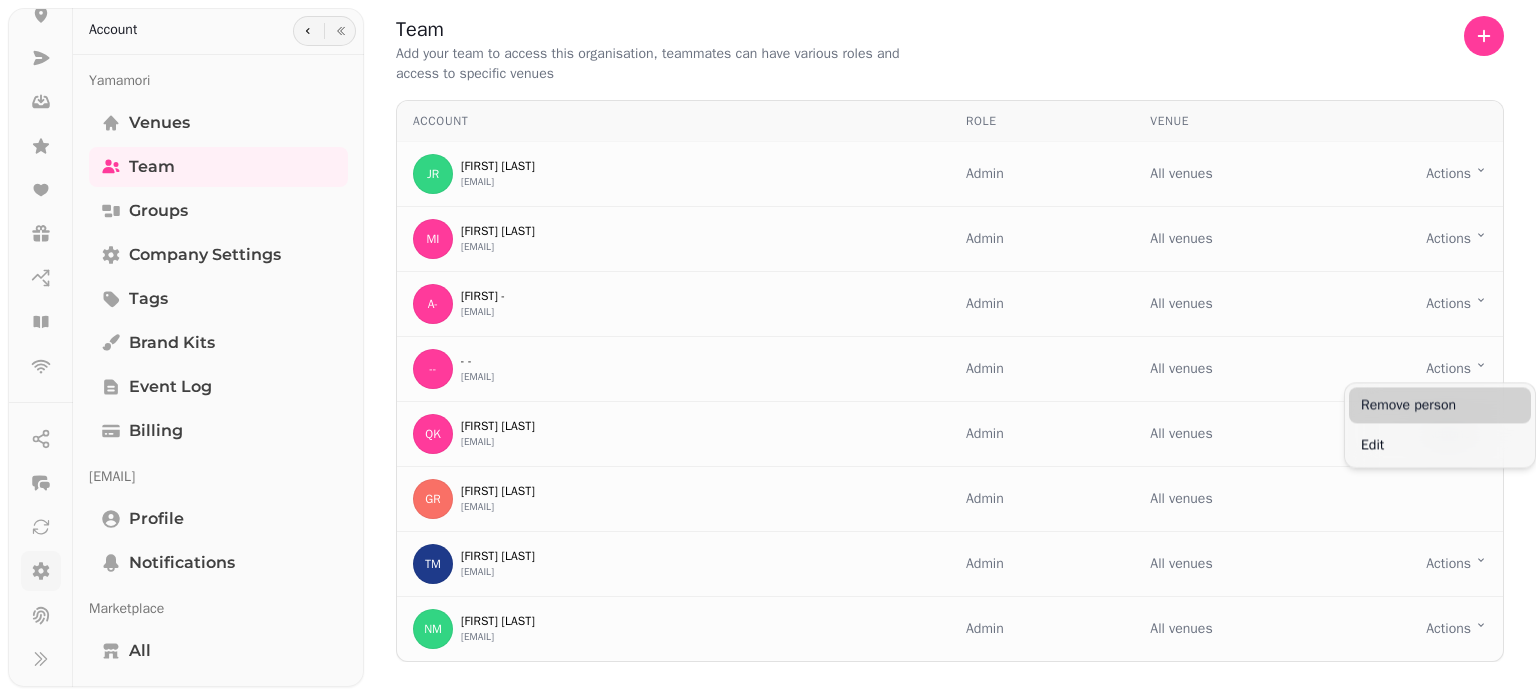 click on "Remove person" at bounding box center [1440, 405] 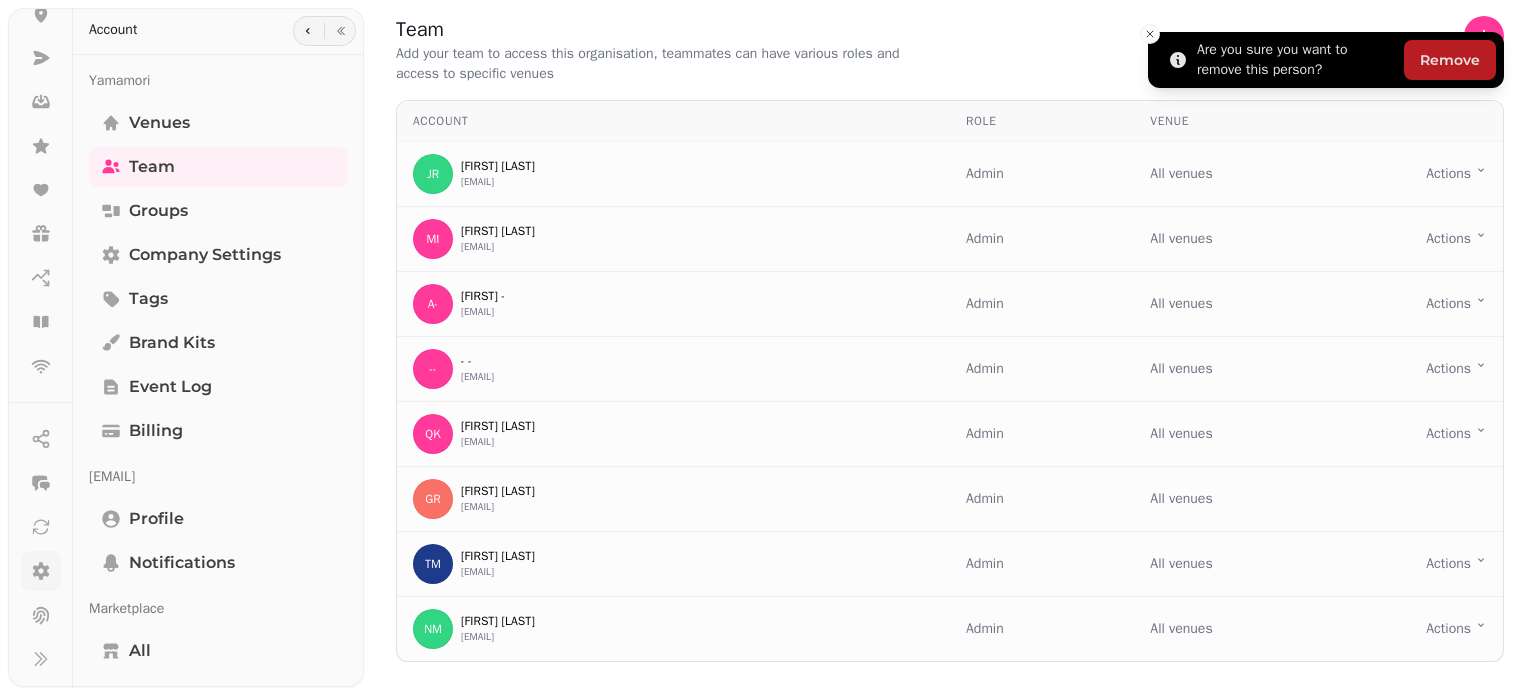 click on "Remove" at bounding box center [1450, 60] 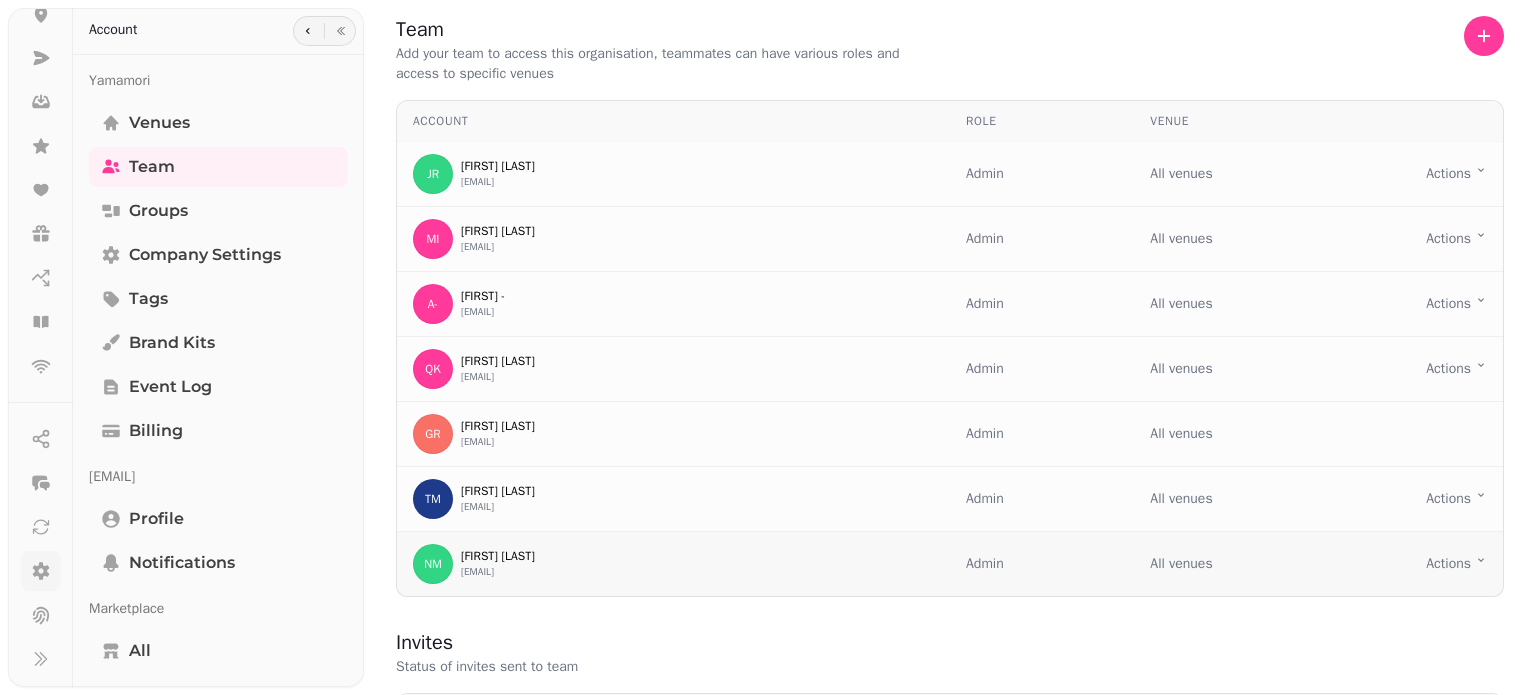 click on "Actions Toggle menu" at bounding box center (1411, 564) 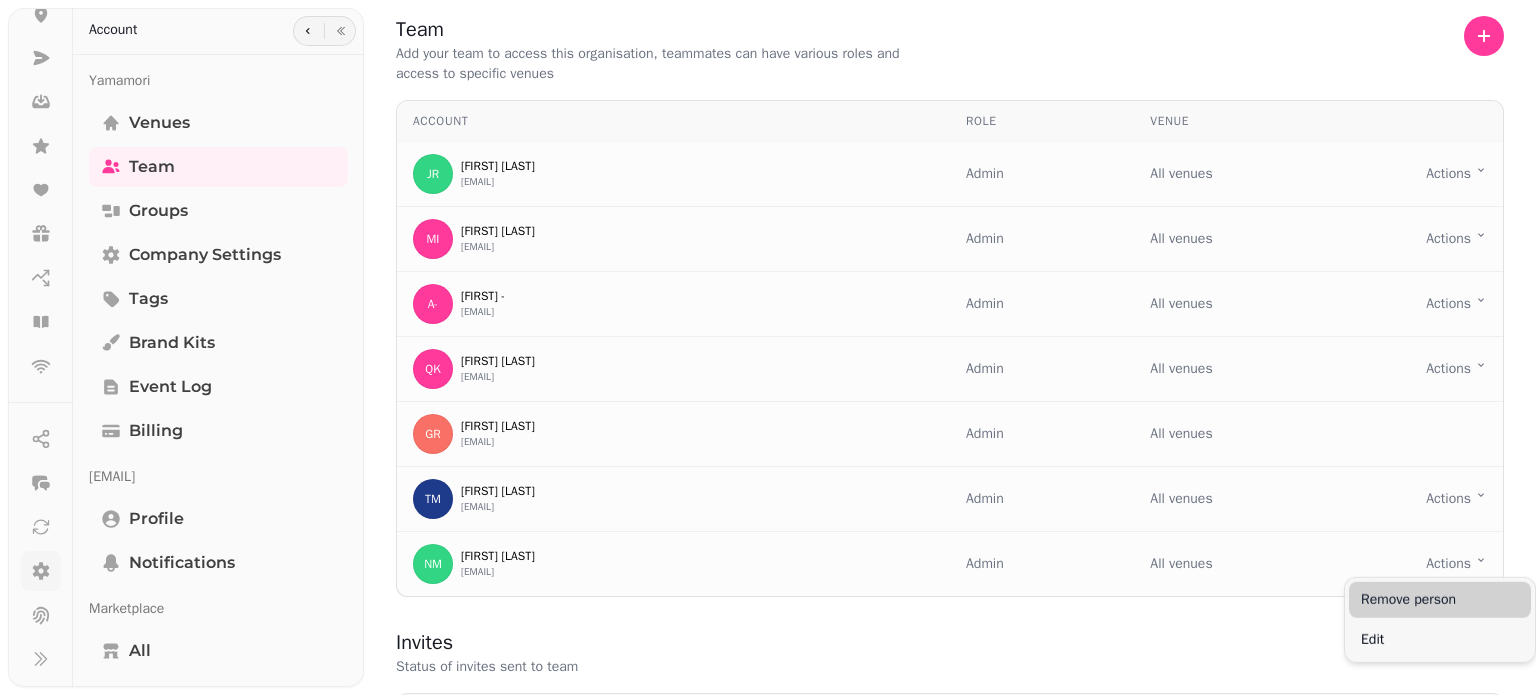 click on "Remove person" at bounding box center [1440, 600] 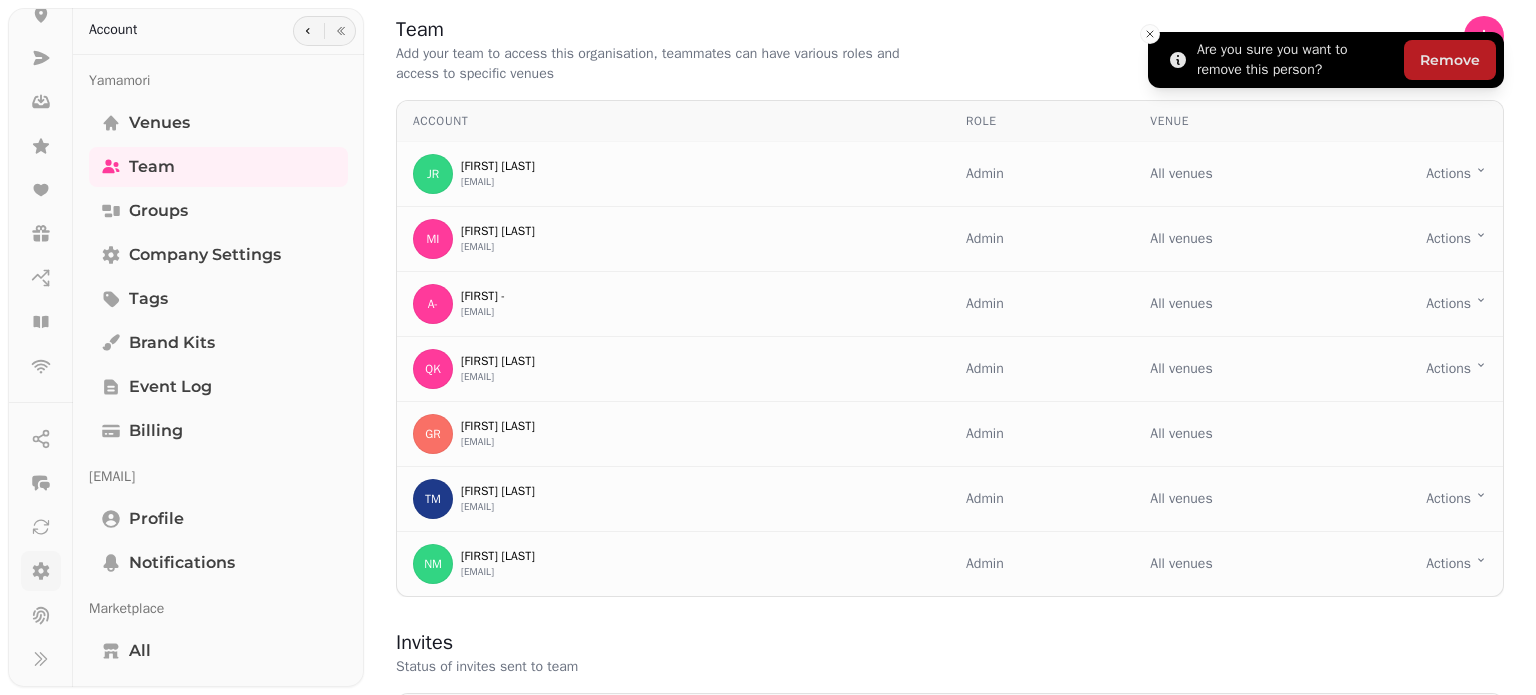 click on "Remove" at bounding box center (1450, 60) 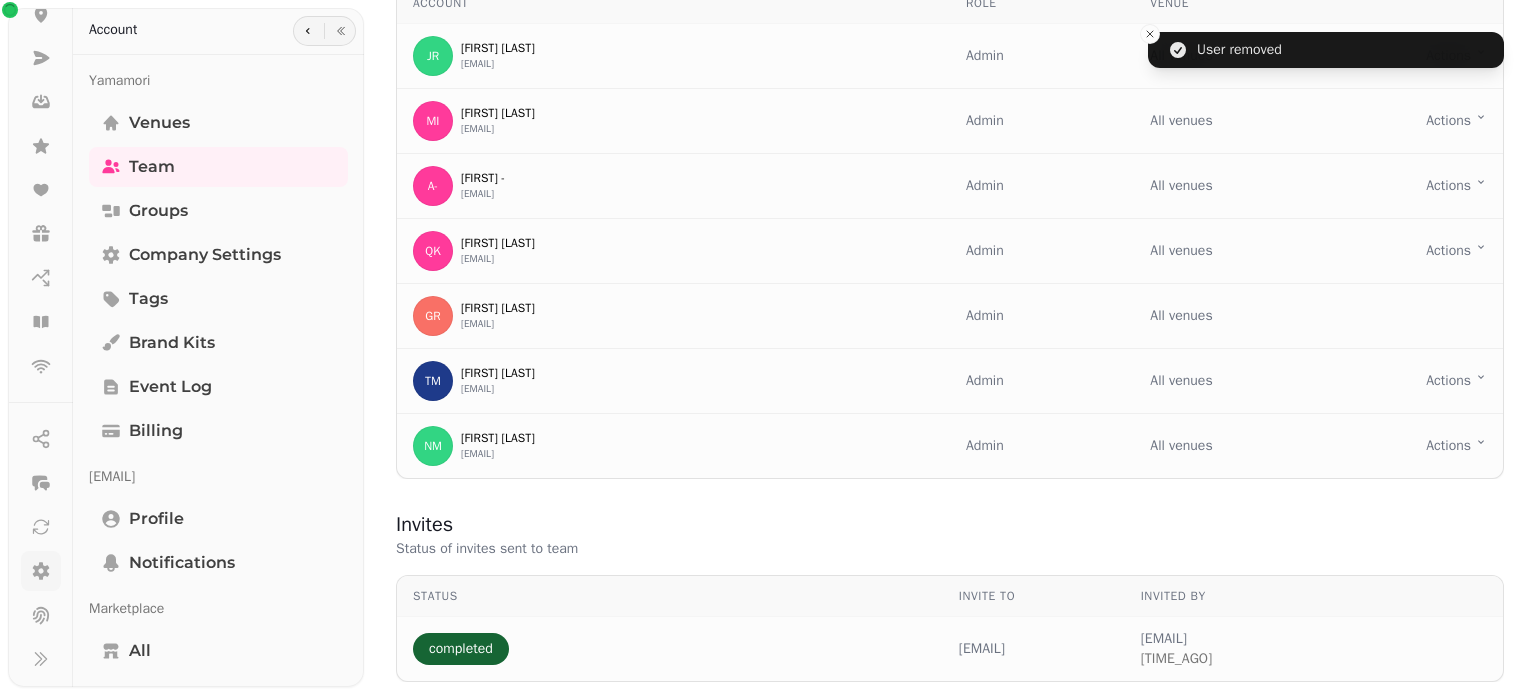 scroll, scrollTop: 53, scrollLeft: 0, axis: vertical 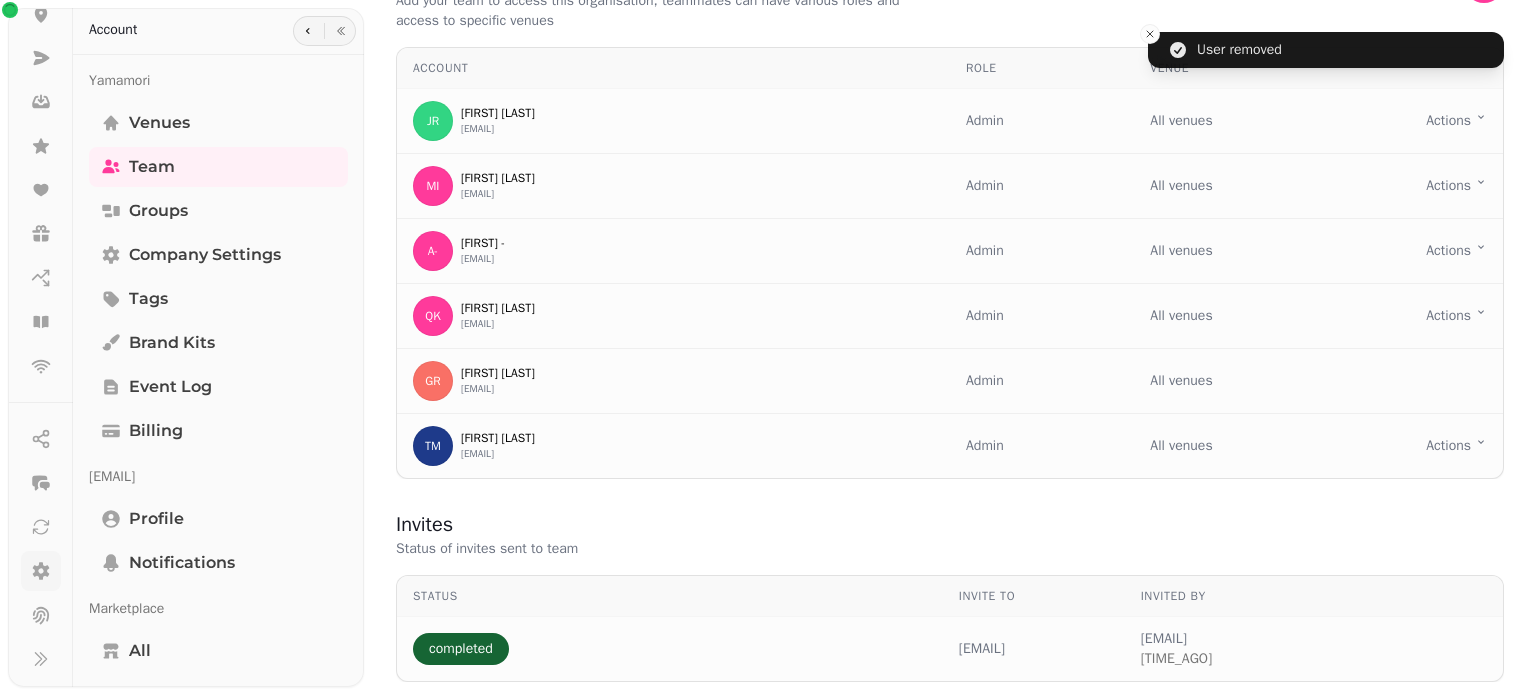 click on "Invites Status of invites sent to team Status Invite to Invited by completed [EMAIL] [EMAIL] [TIME_AGO]" at bounding box center [950, 596] 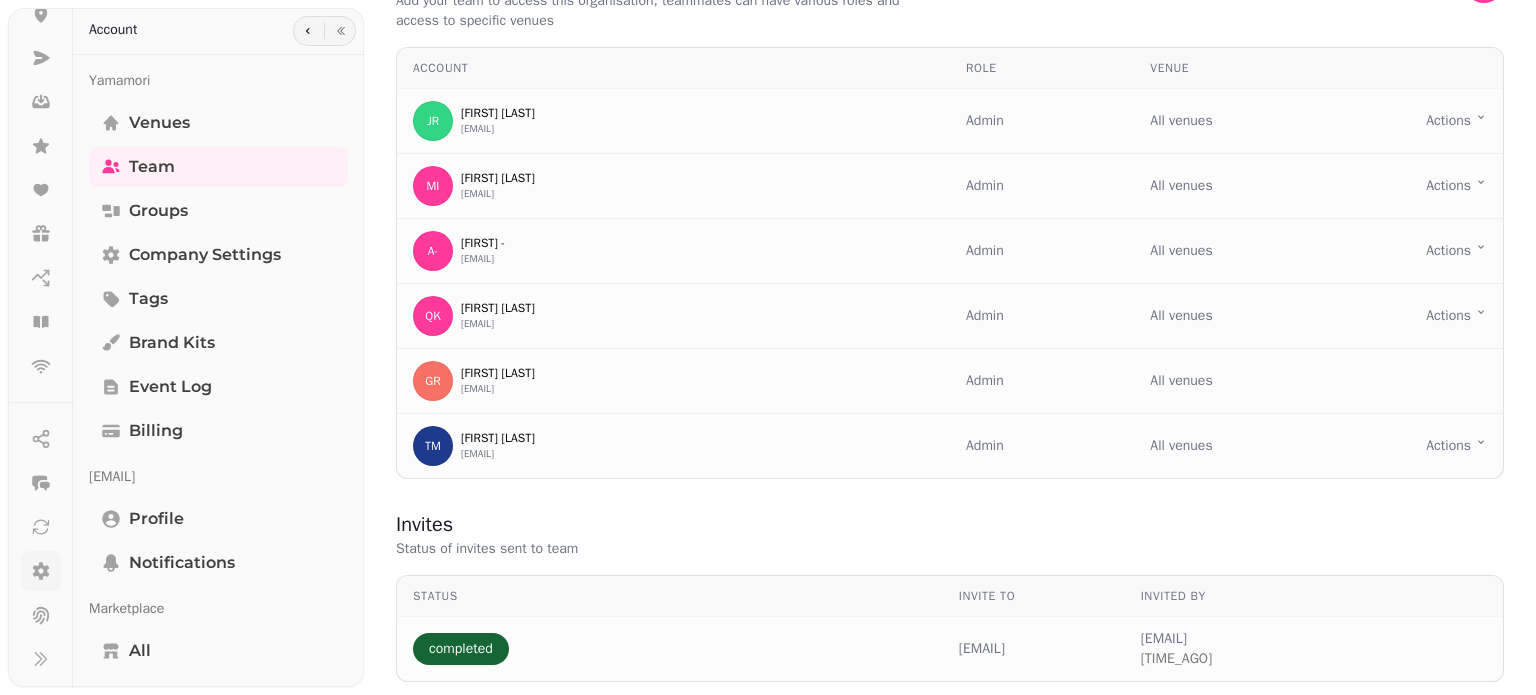 scroll, scrollTop: 0, scrollLeft: 0, axis: both 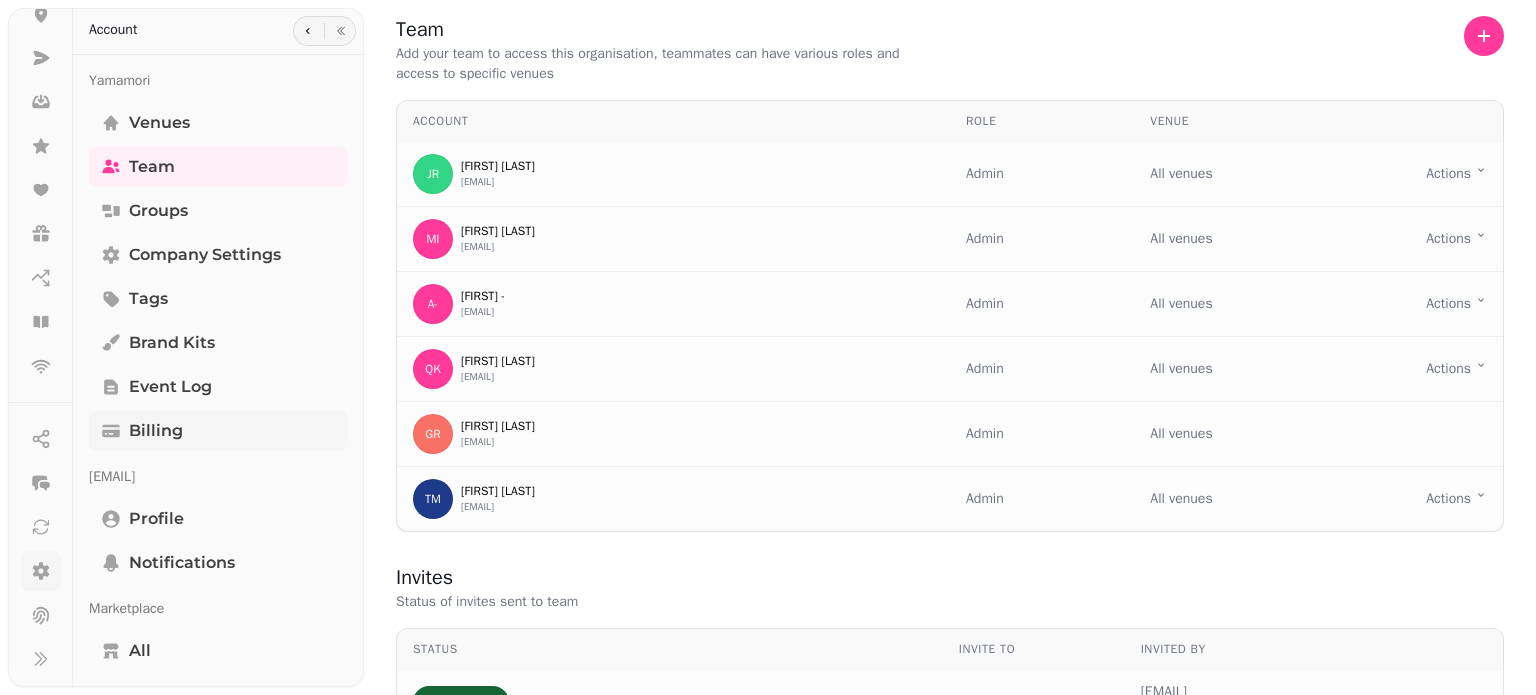 click on "Billing" at bounding box center [218, 431] 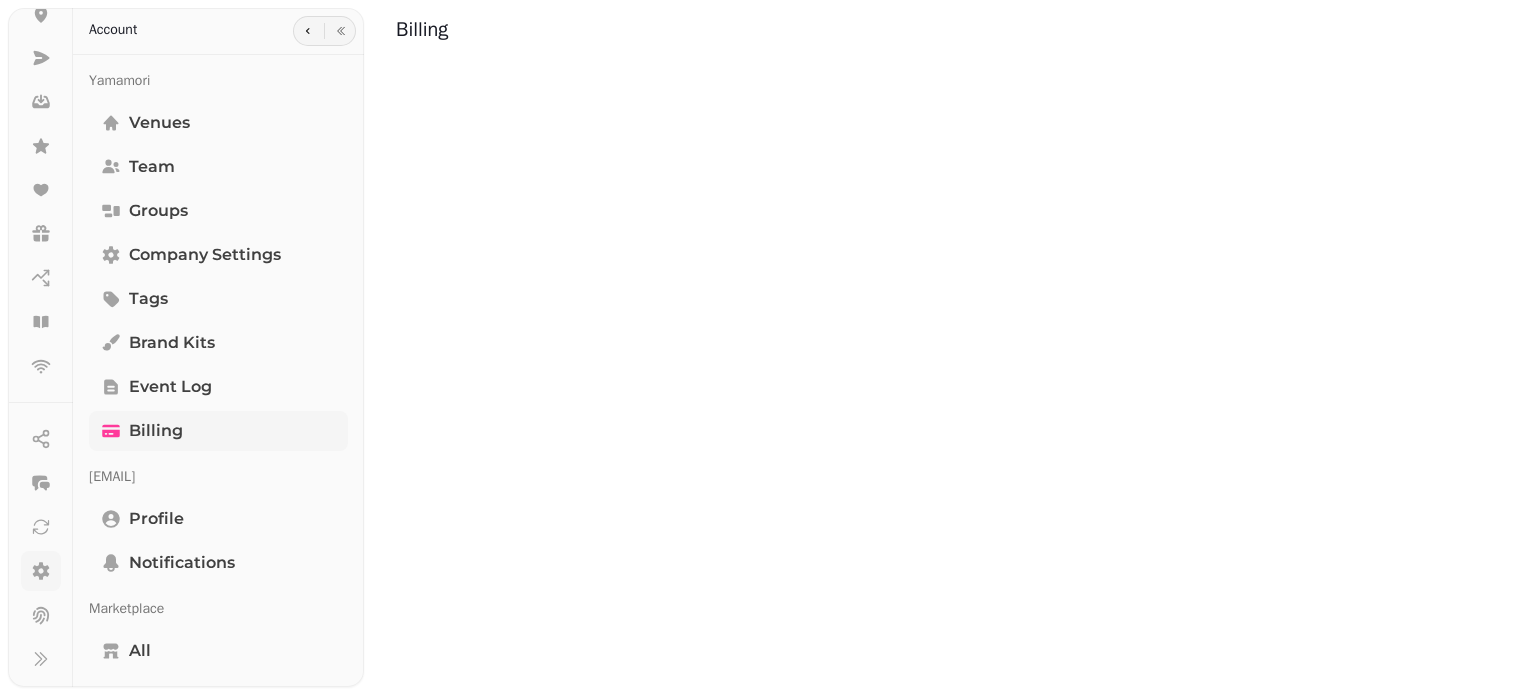 click on "Billing" at bounding box center [218, 431] 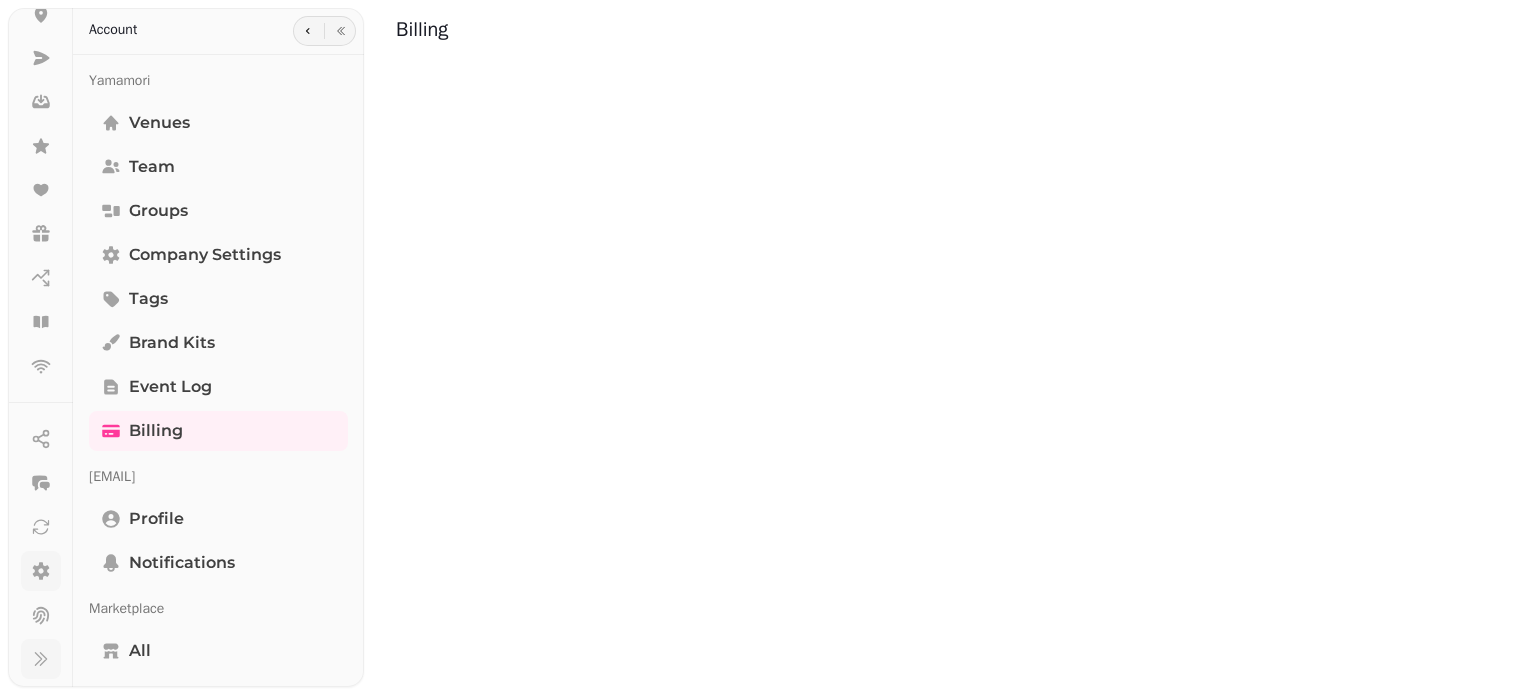 click 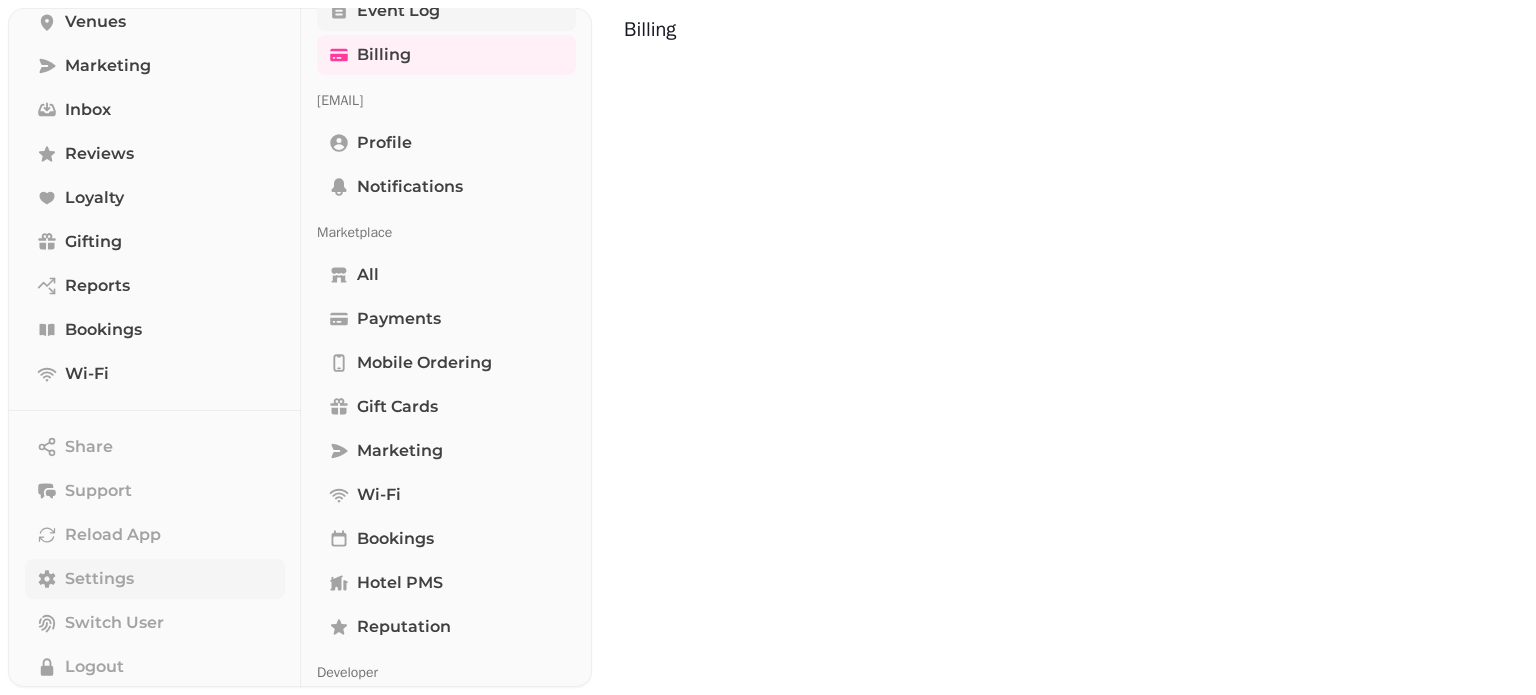scroll, scrollTop: 503, scrollLeft: 0, axis: vertical 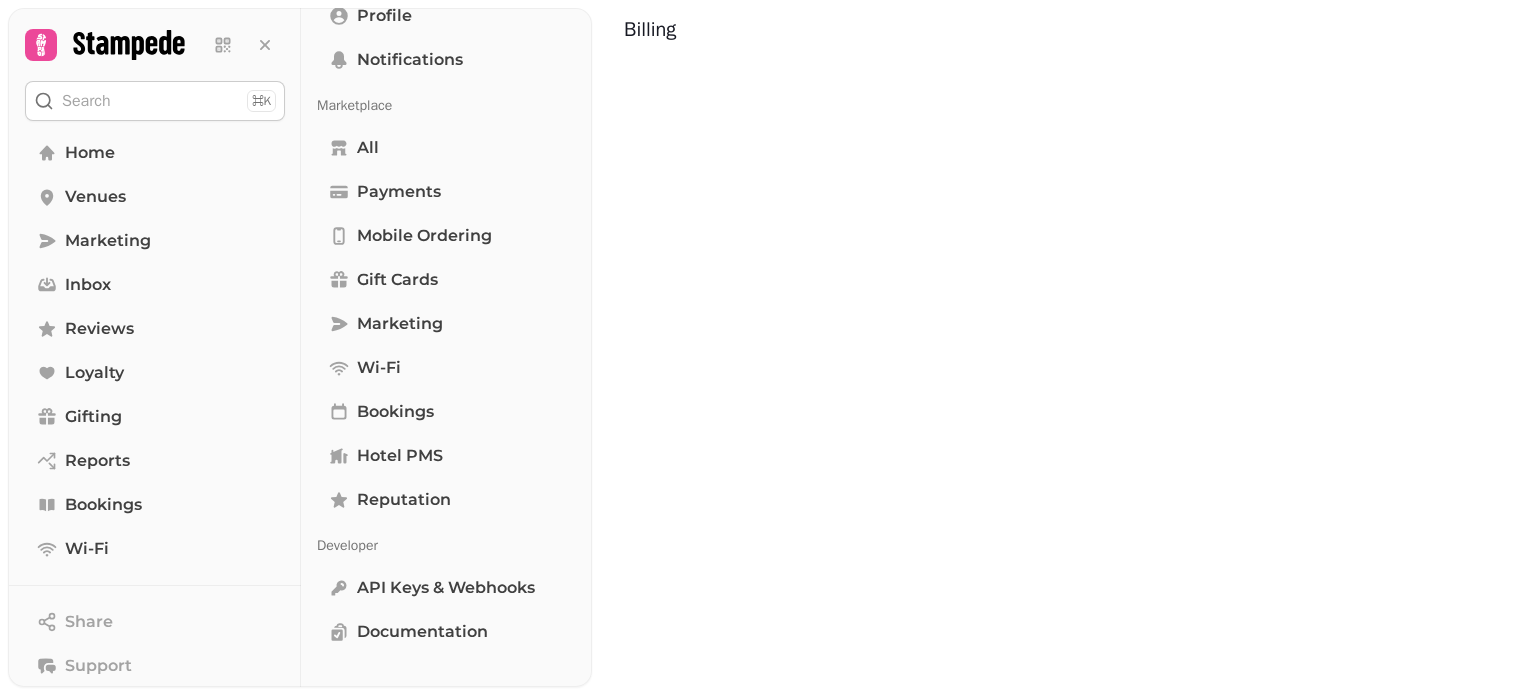 click 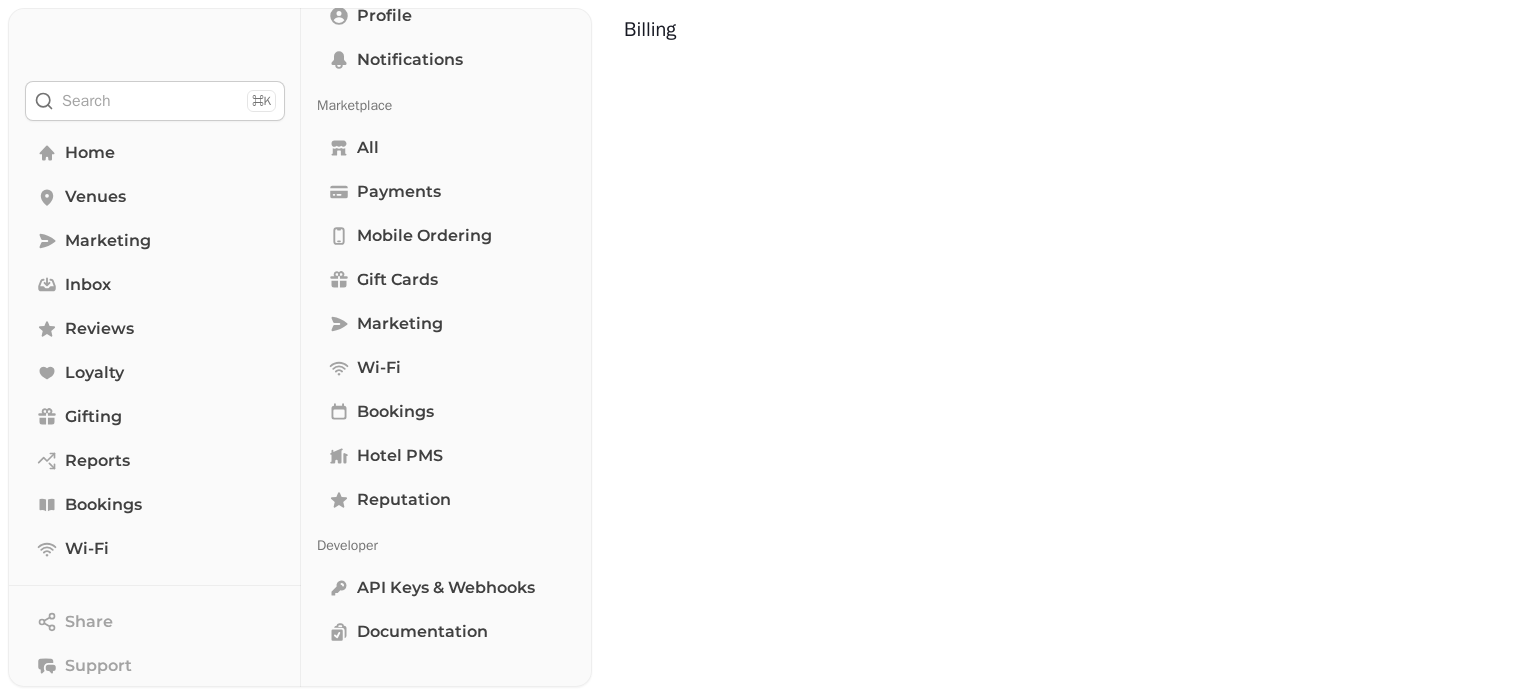 scroll, scrollTop: 0, scrollLeft: 0, axis: both 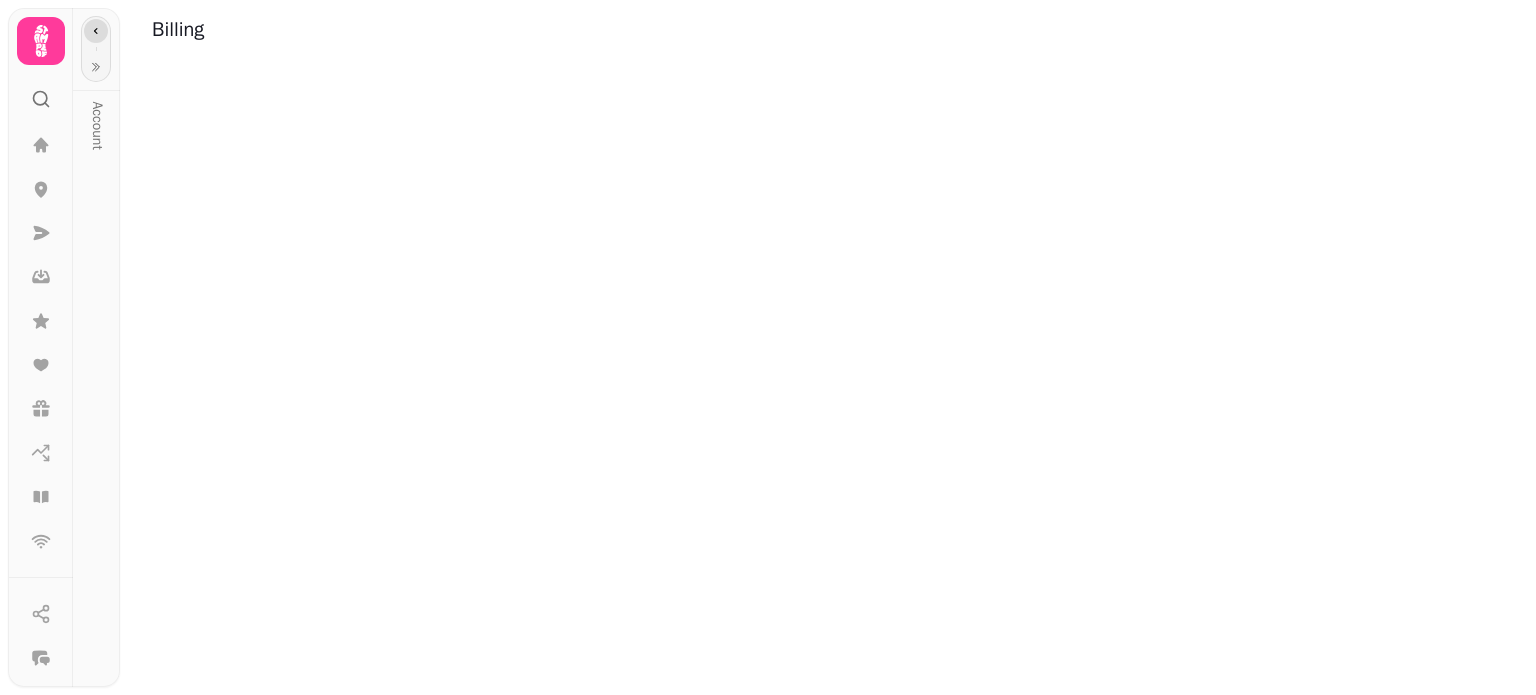 click 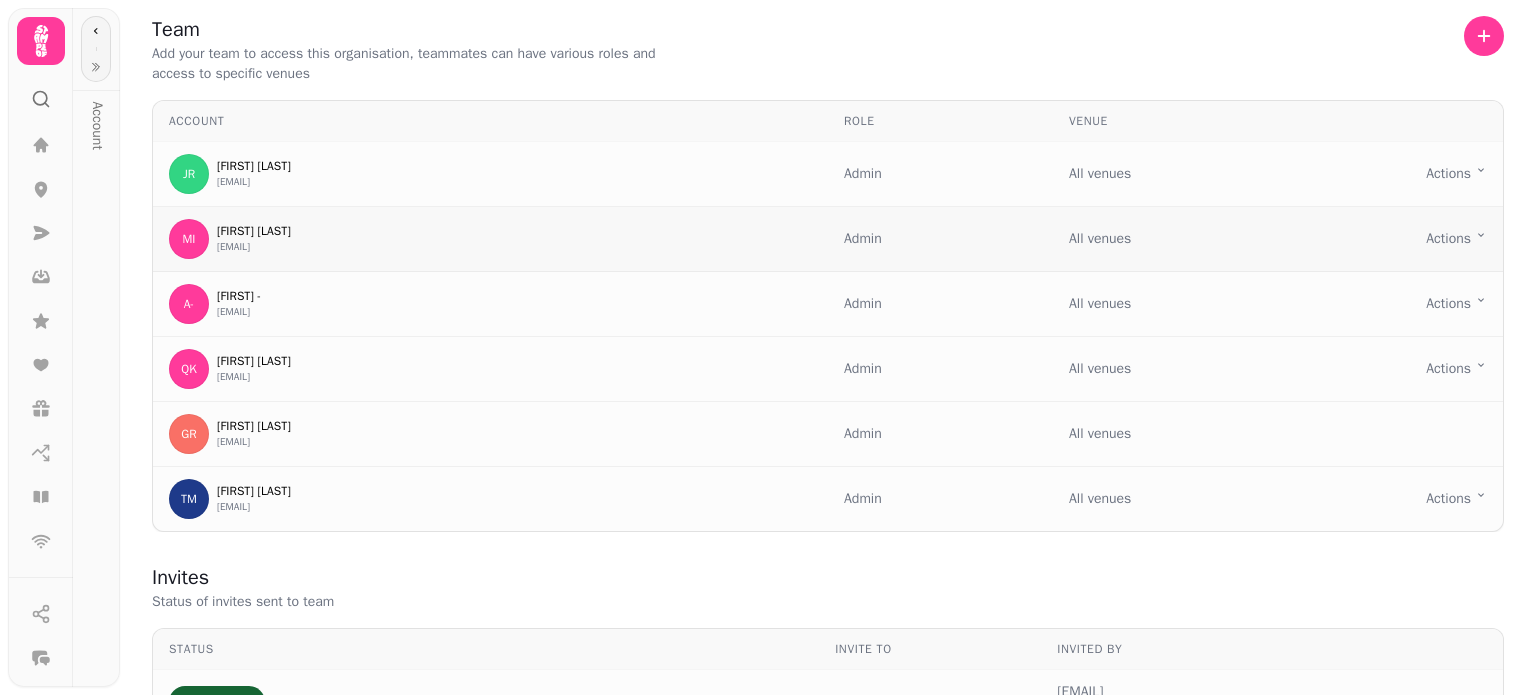 scroll, scrollTop: 53, scrollLeft: 0, axis: vertical 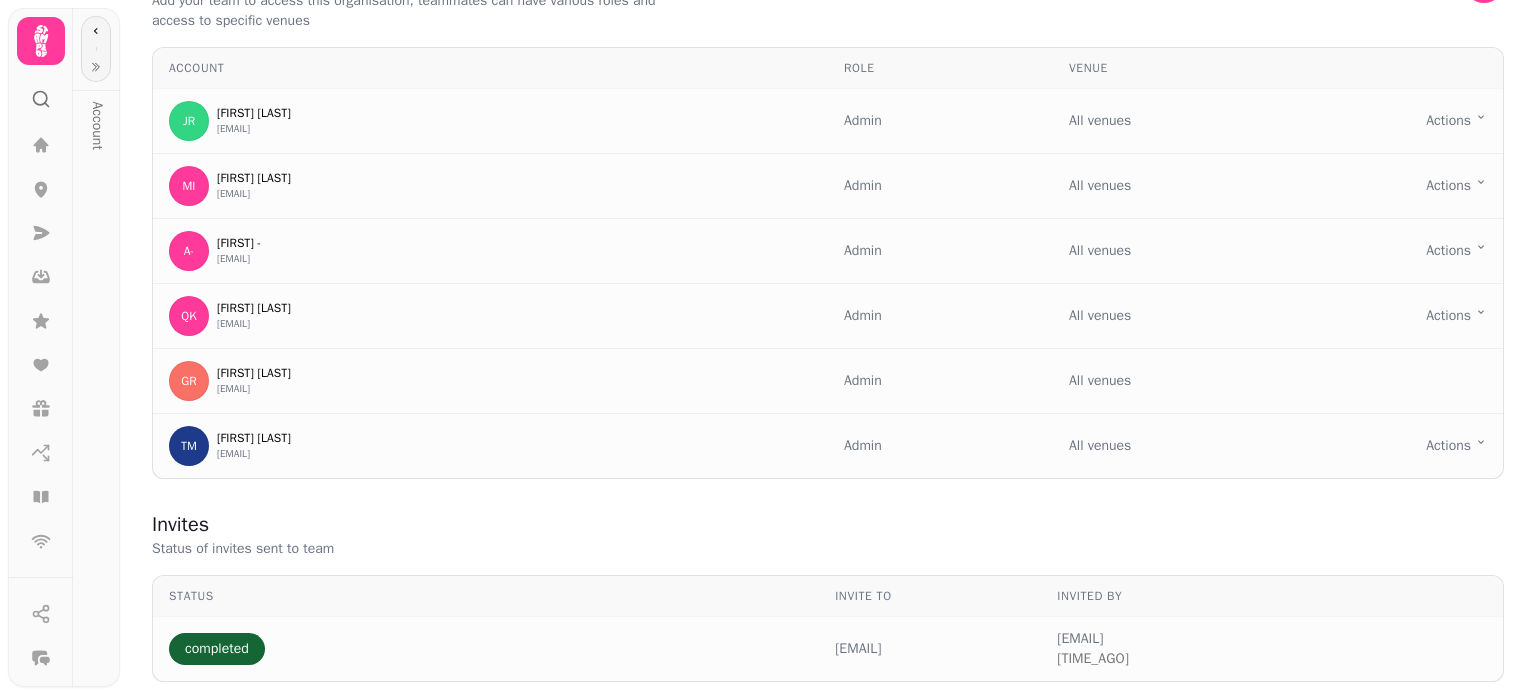 click at bounding box center [96, 49] 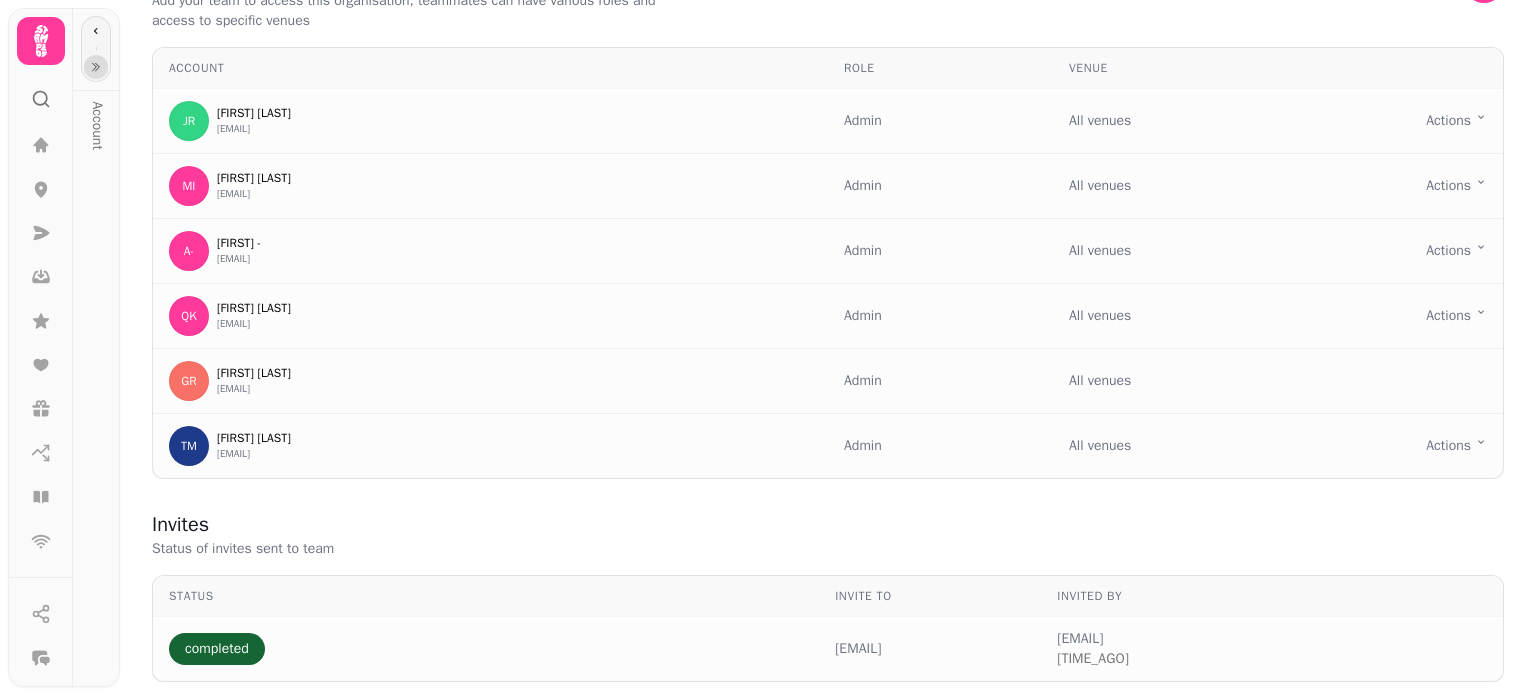 click 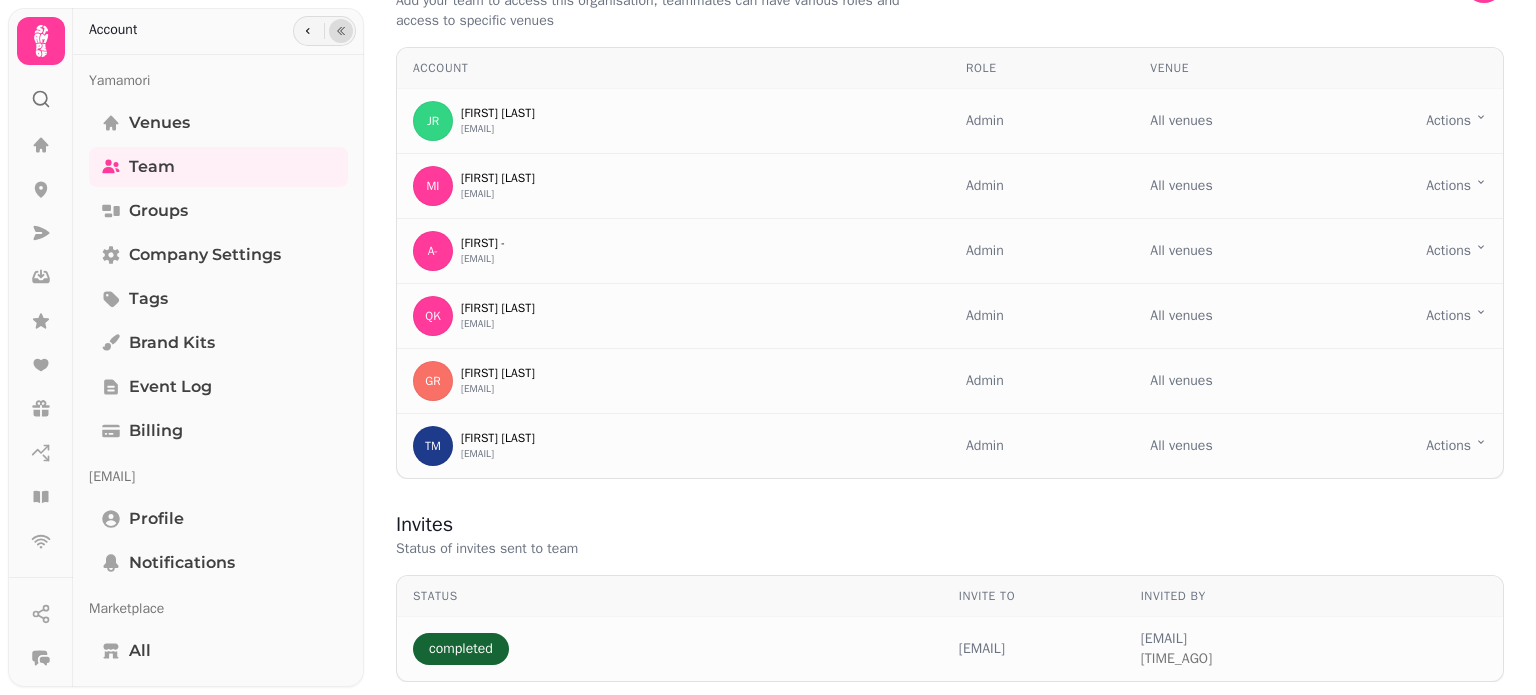 click 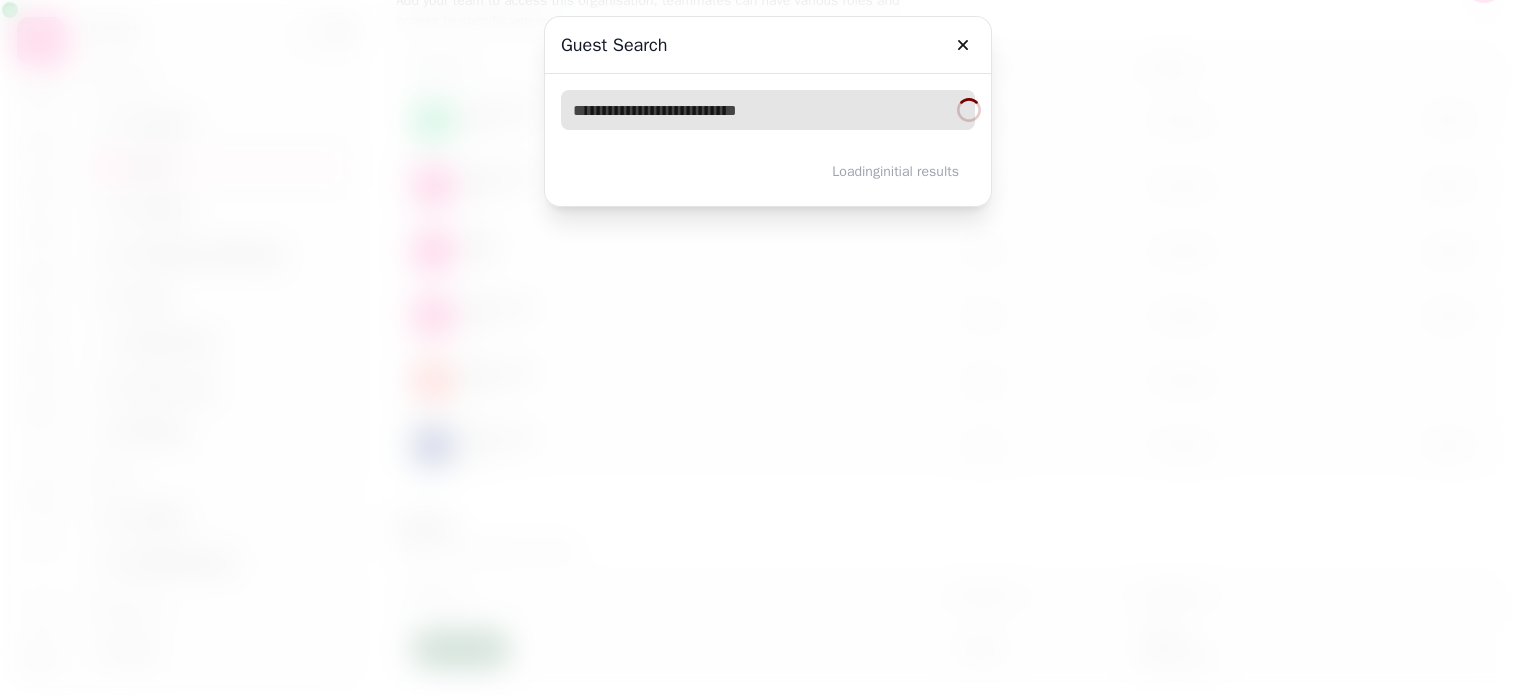 click at bounding box center (768, 110) 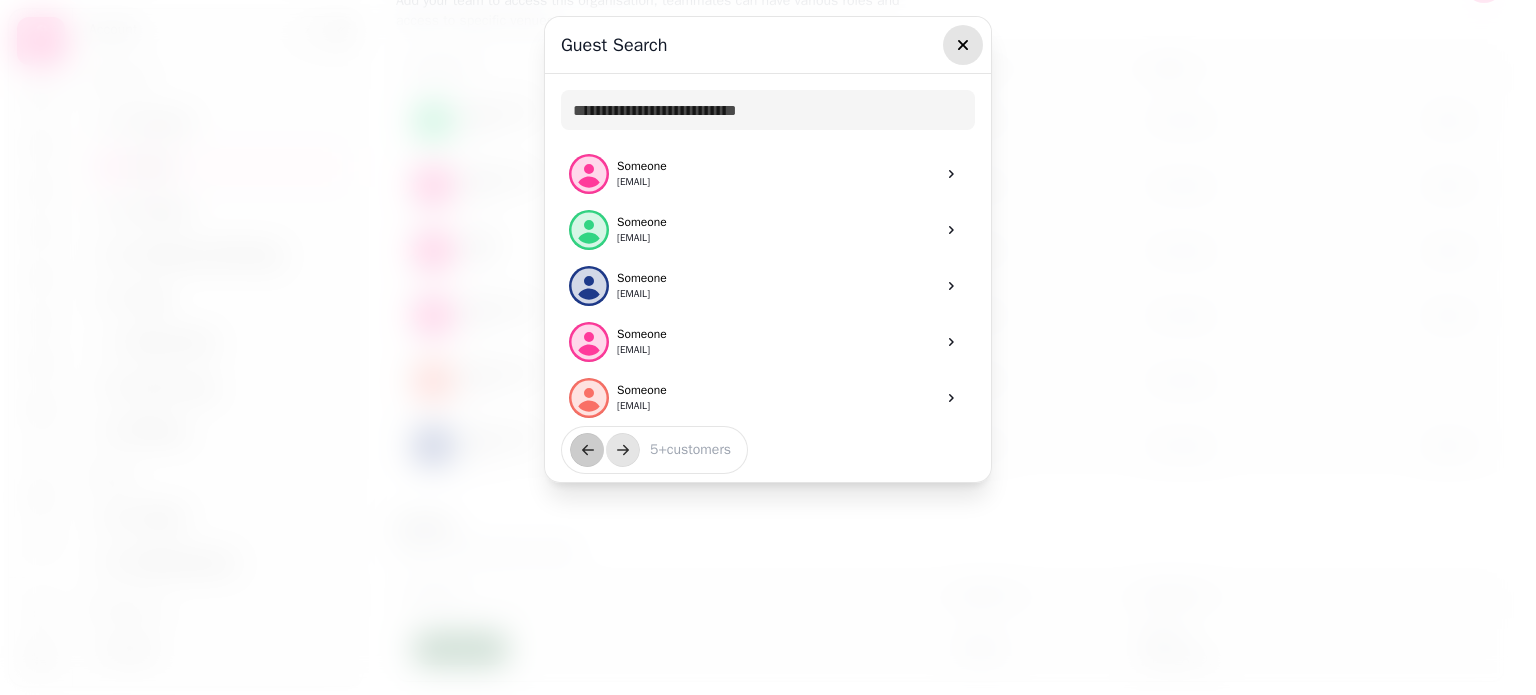 click at bounding box center (963, 45) 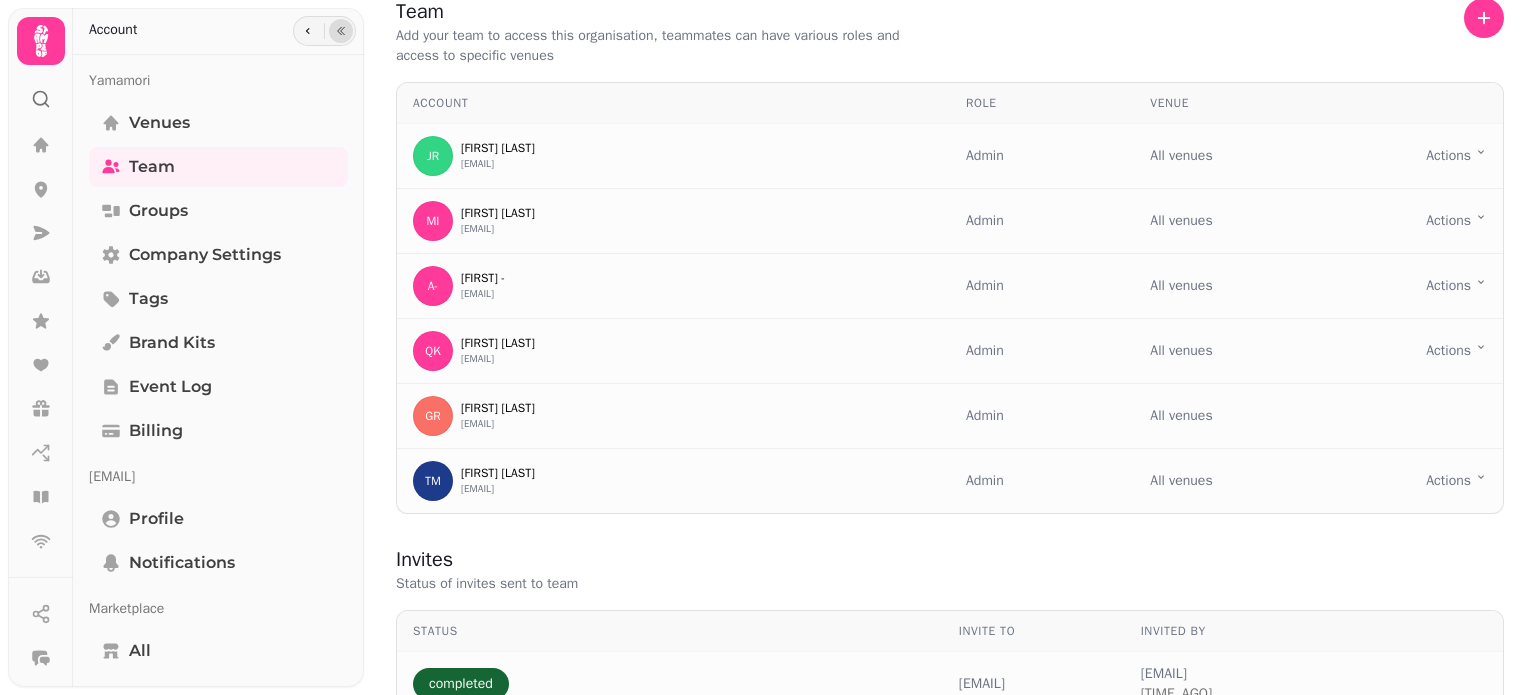 scroll, scrollTop: 0, scrollLeft: 0, axis: both 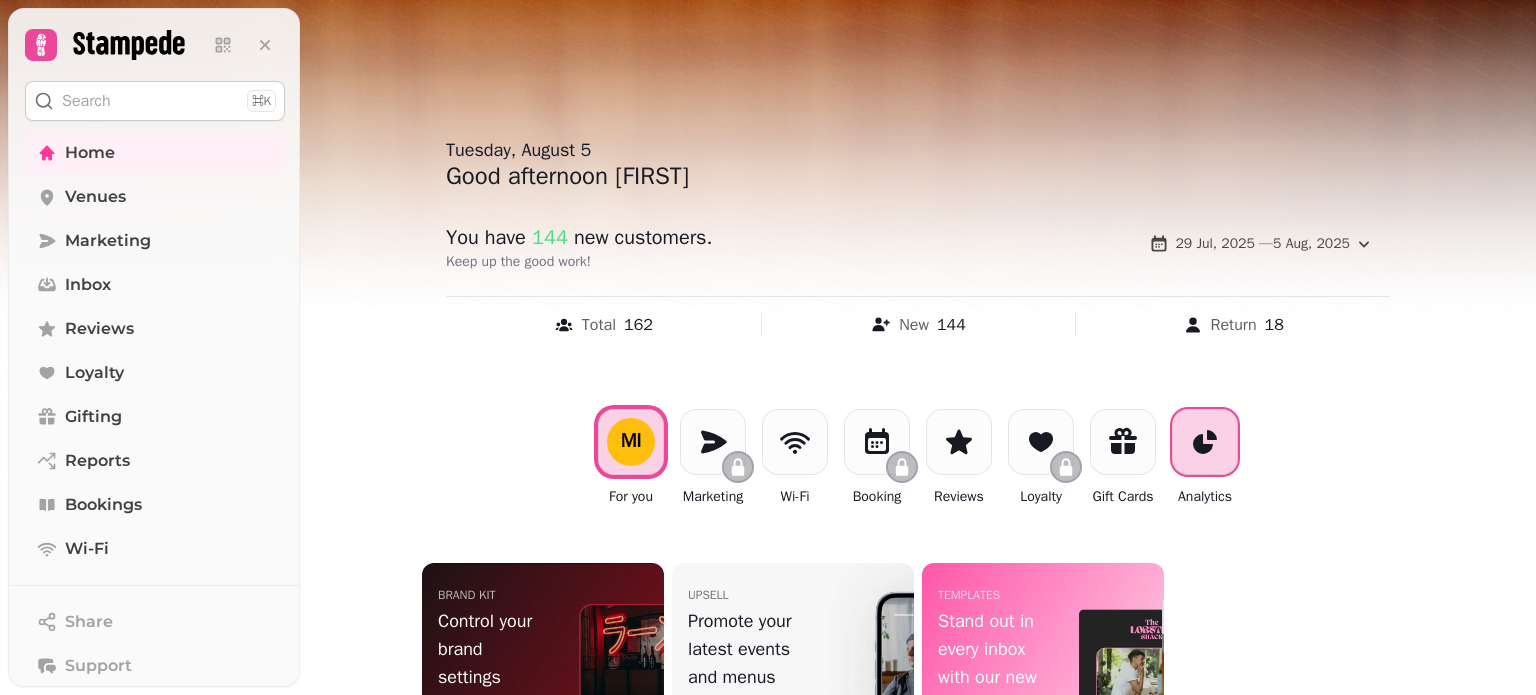 click at bounding box center (1205, 442) 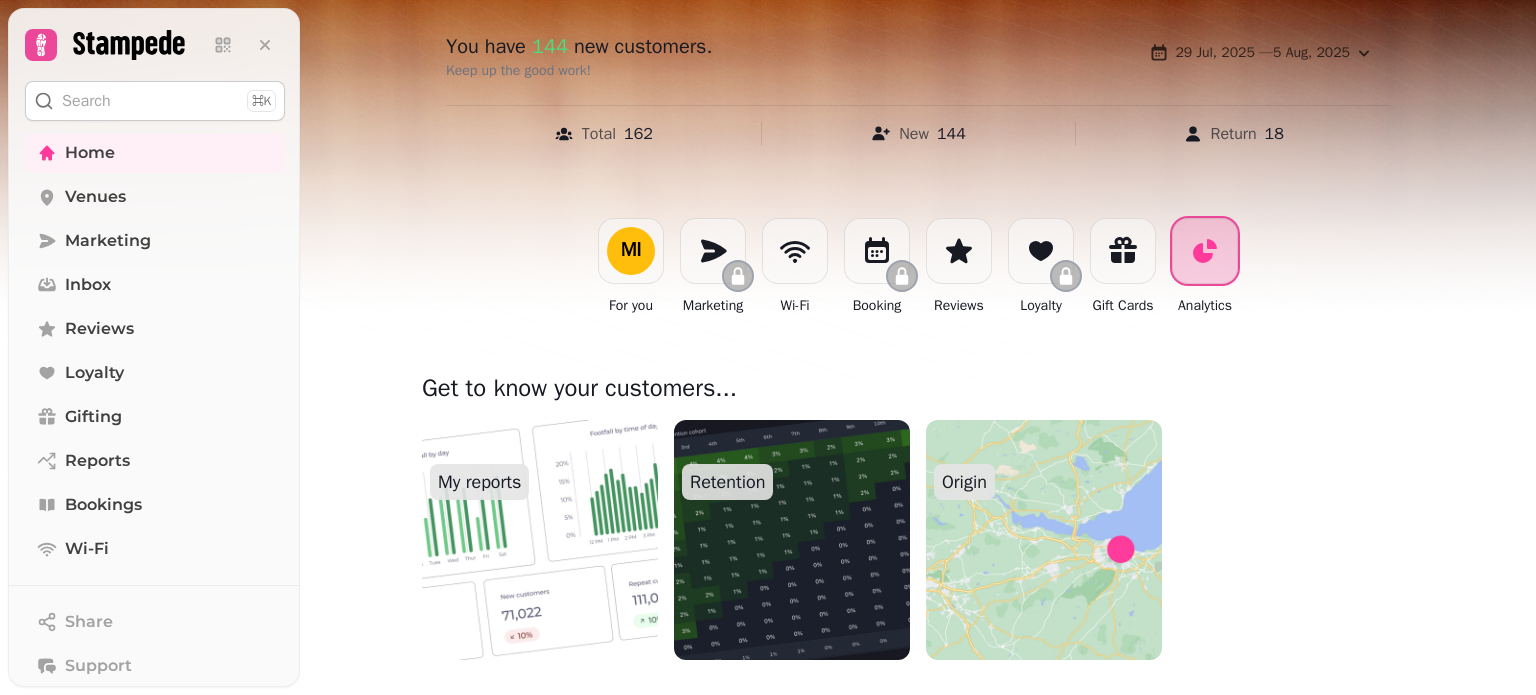 scroll, scrollTop: 228, scrollLeft: 0, axis: vertical 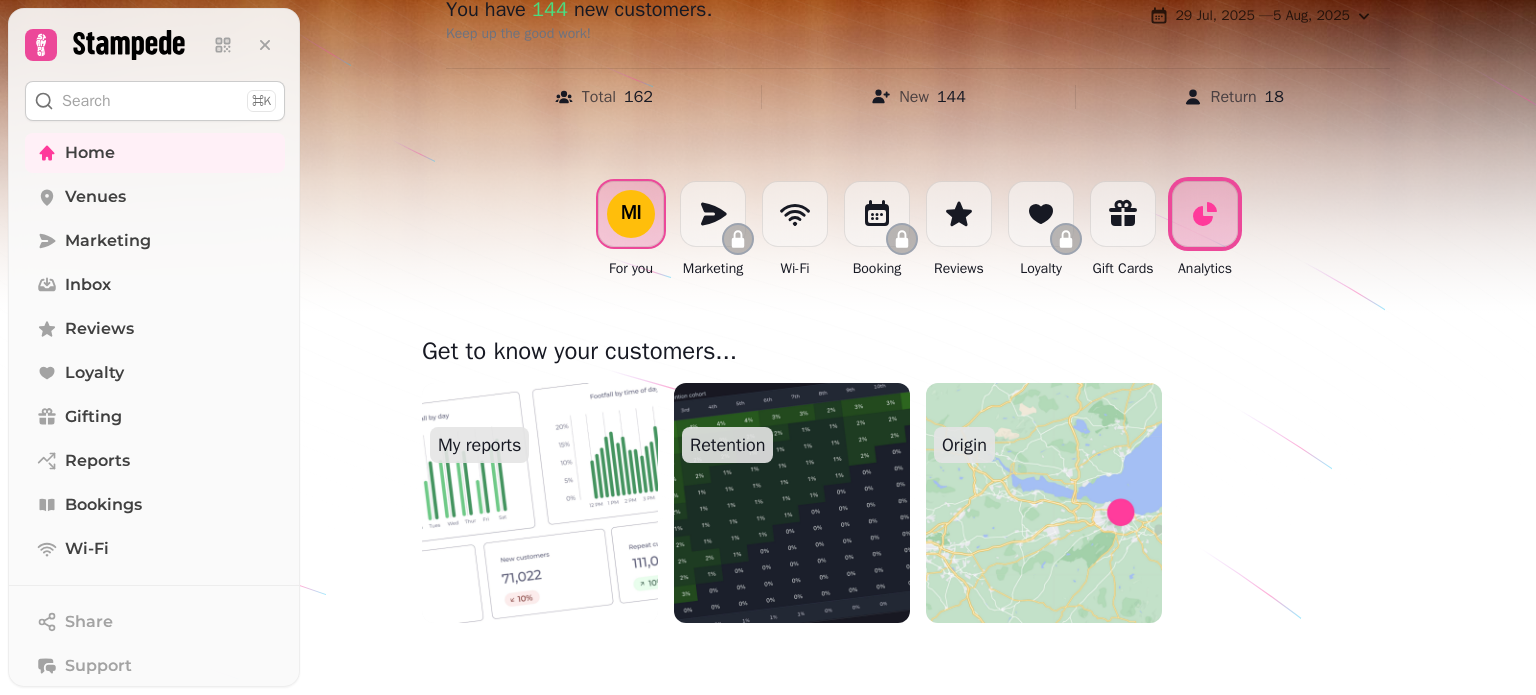 click on "MI" at bounding box center [631, 214] 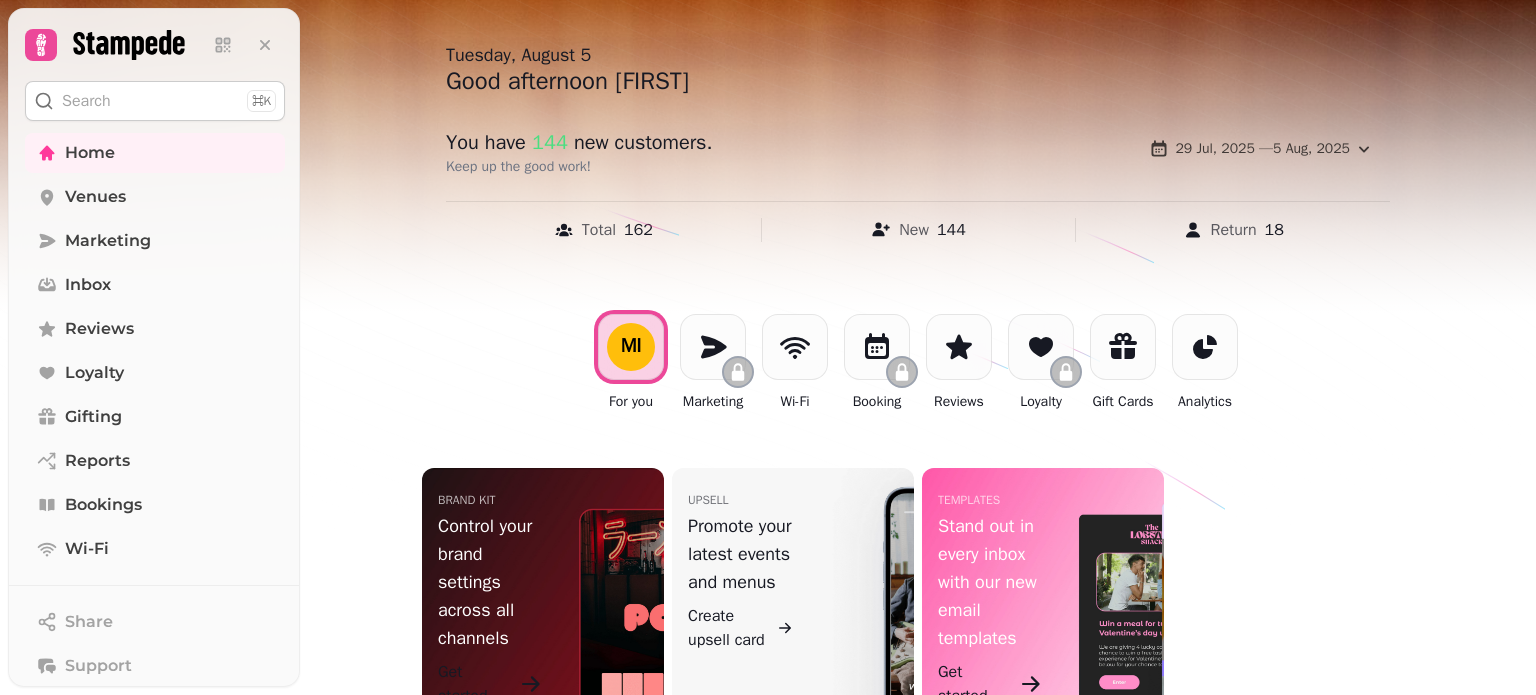 scroll, scrollTop: 0, scrollLeft: 0, axis: both 